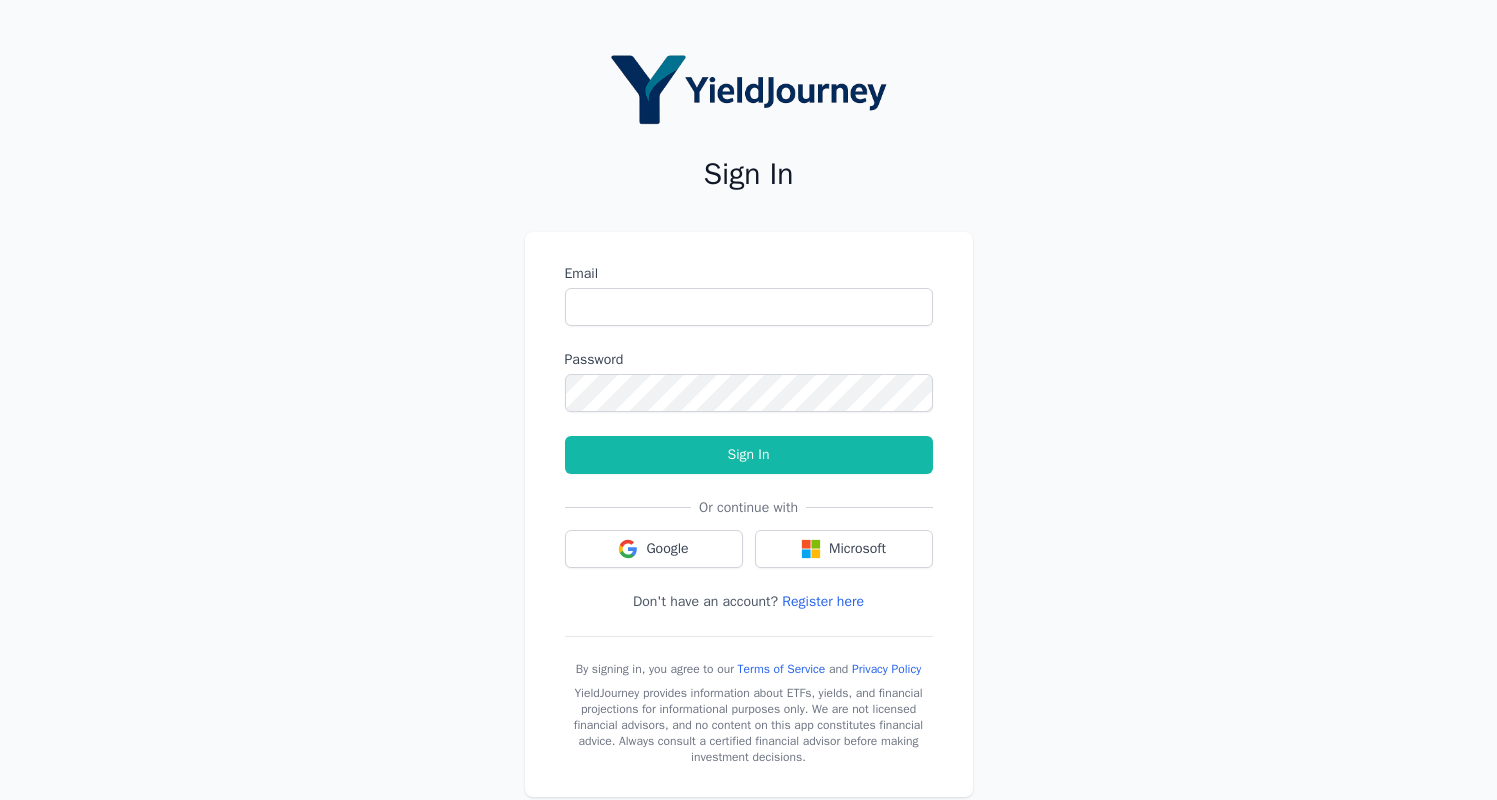scroll, scrollTop: 0, scrollLeft: 0, axis: both 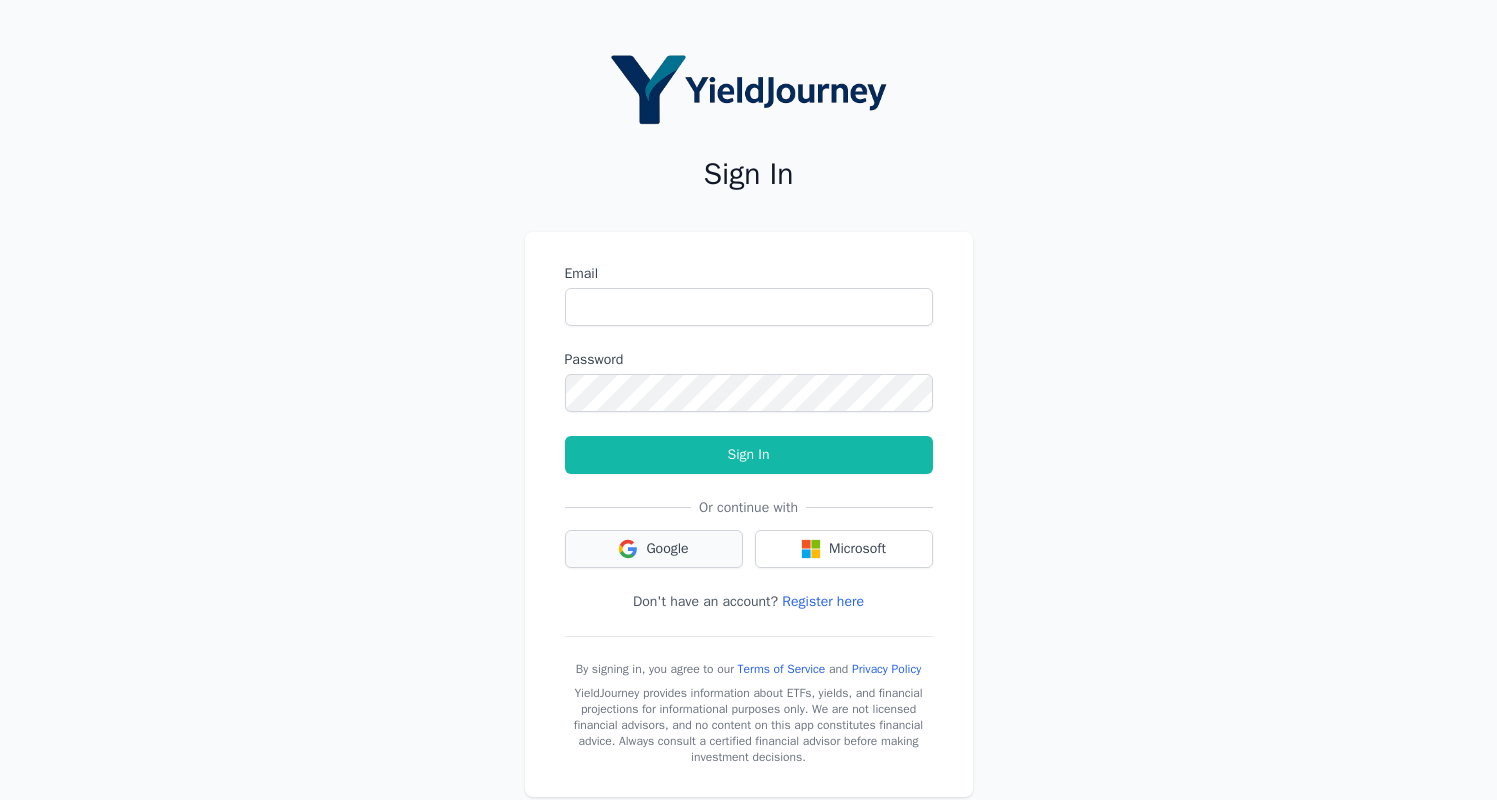 click 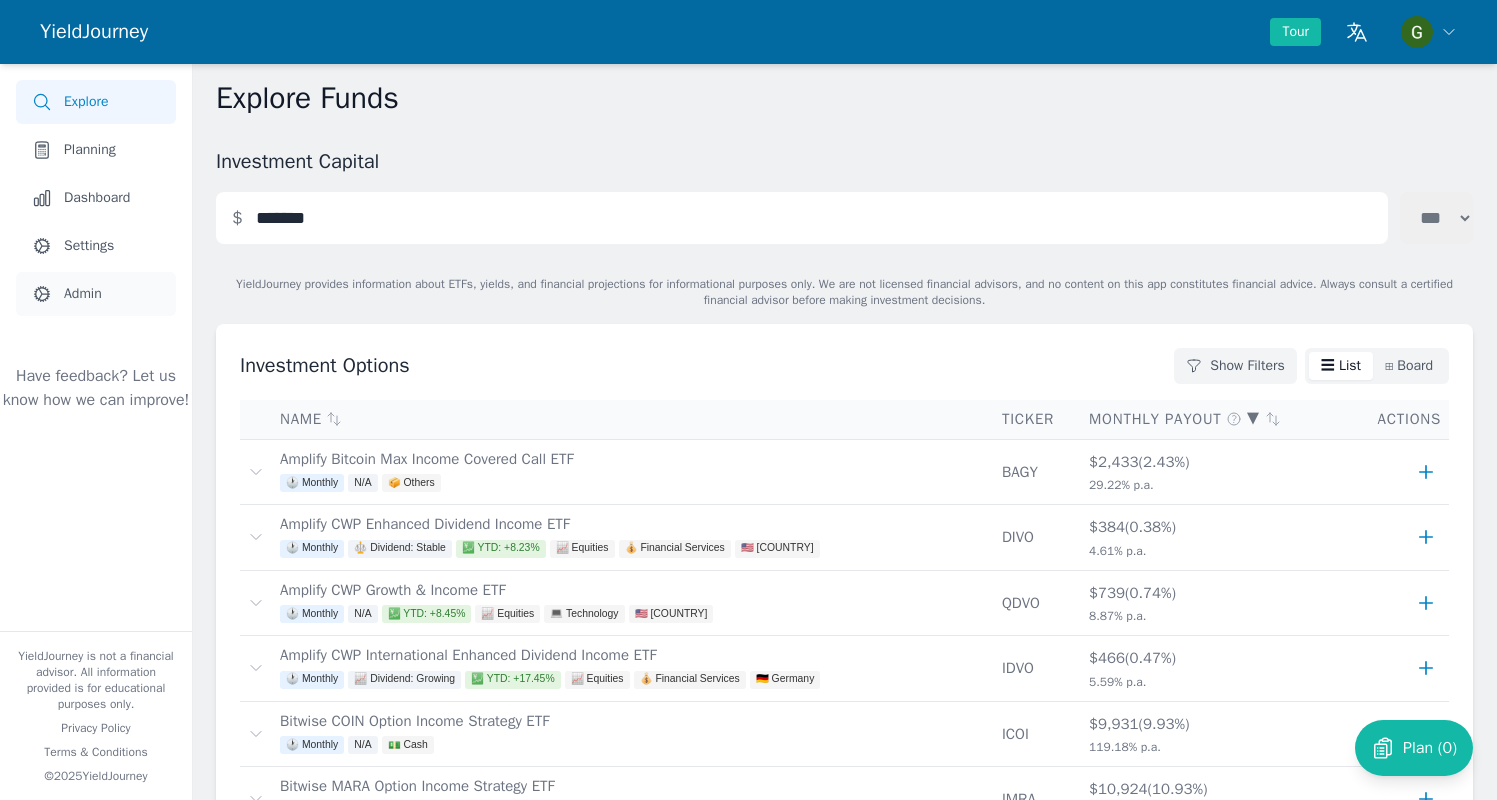 click on "Admin" at bounding box center (96, 294) 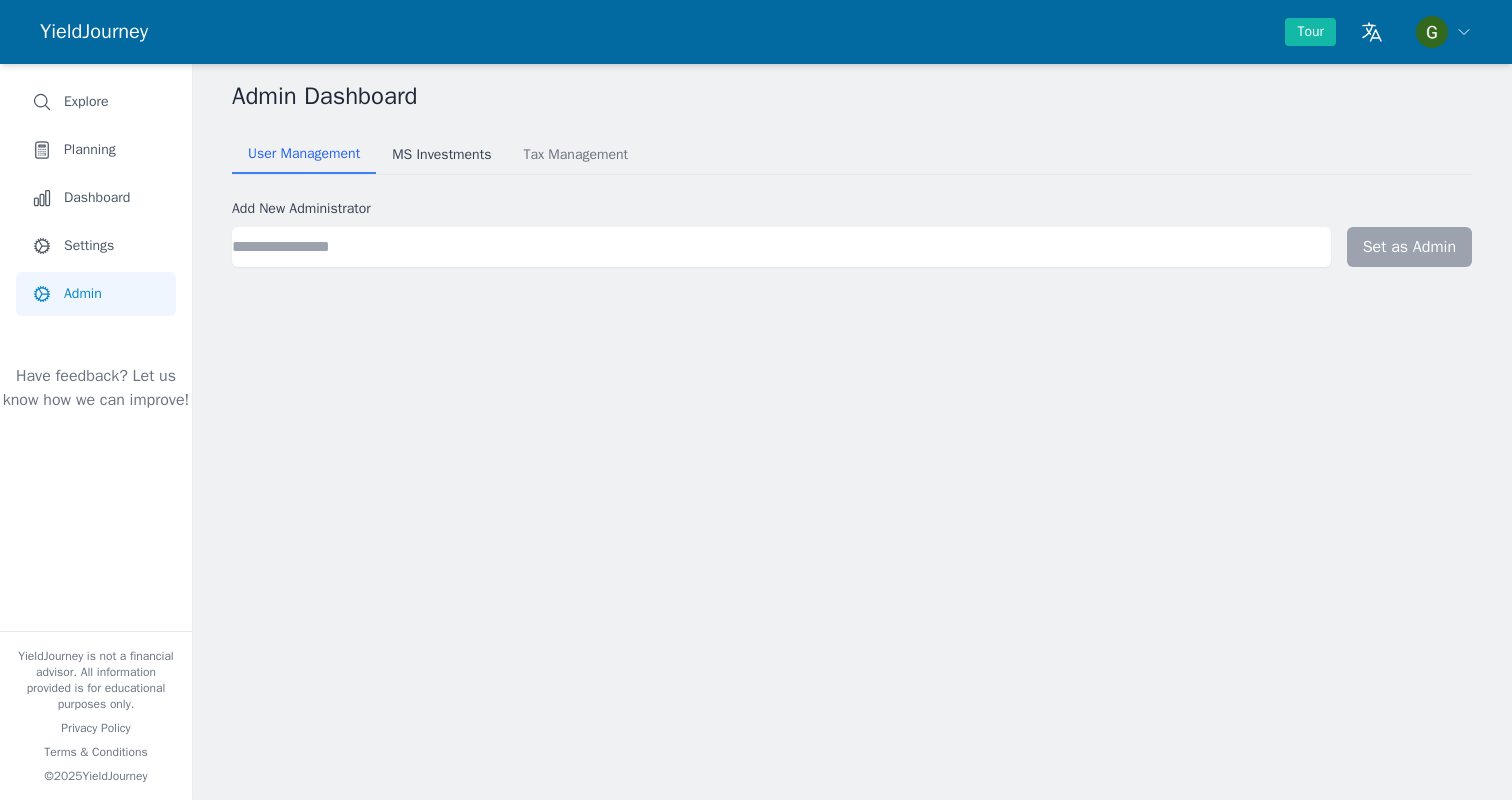 click on "MS Investments" at bounding box center [441, 155] 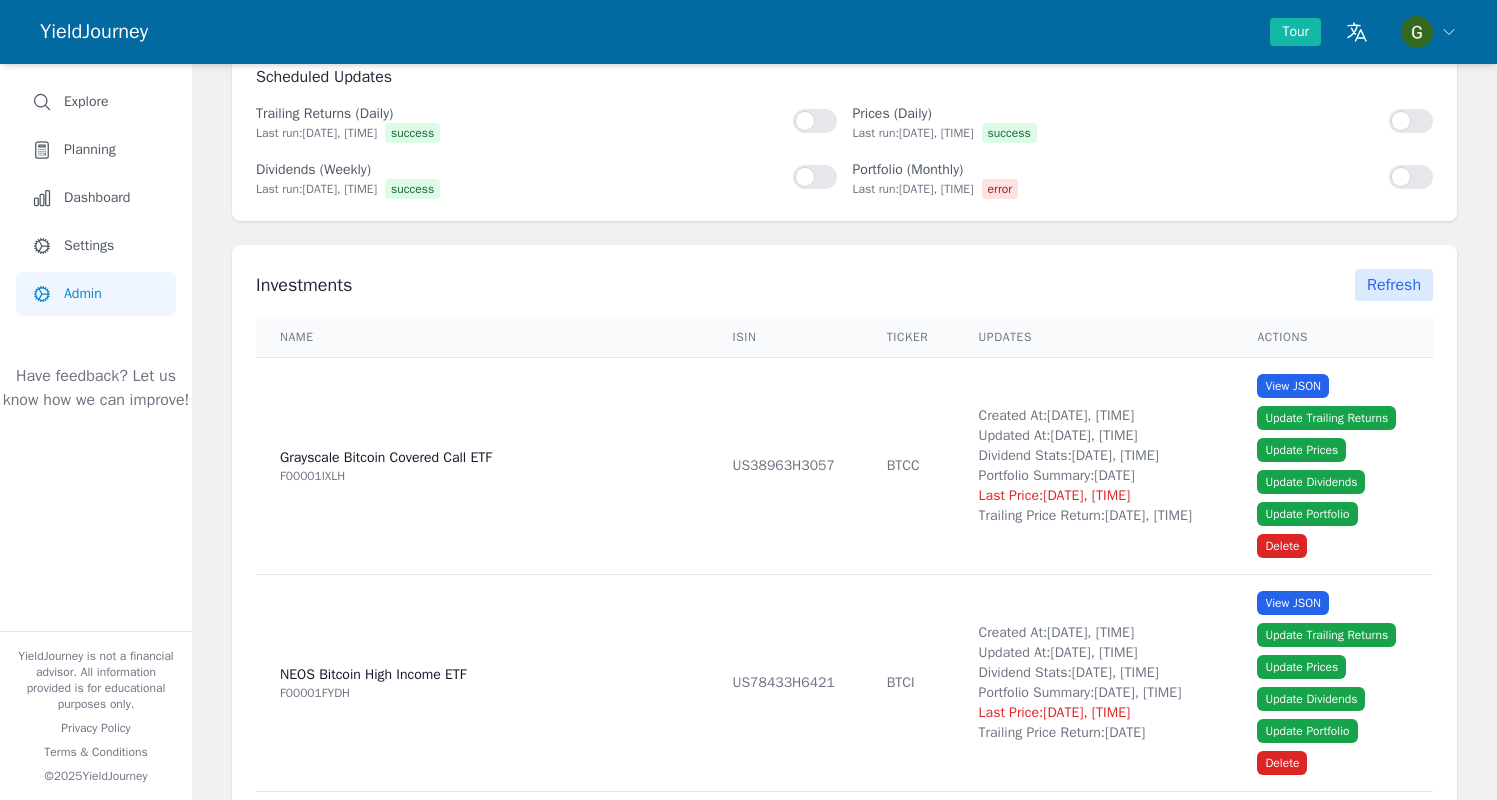 scroll, scrollTop: 427, scrollLeft: 0, axis: vertical 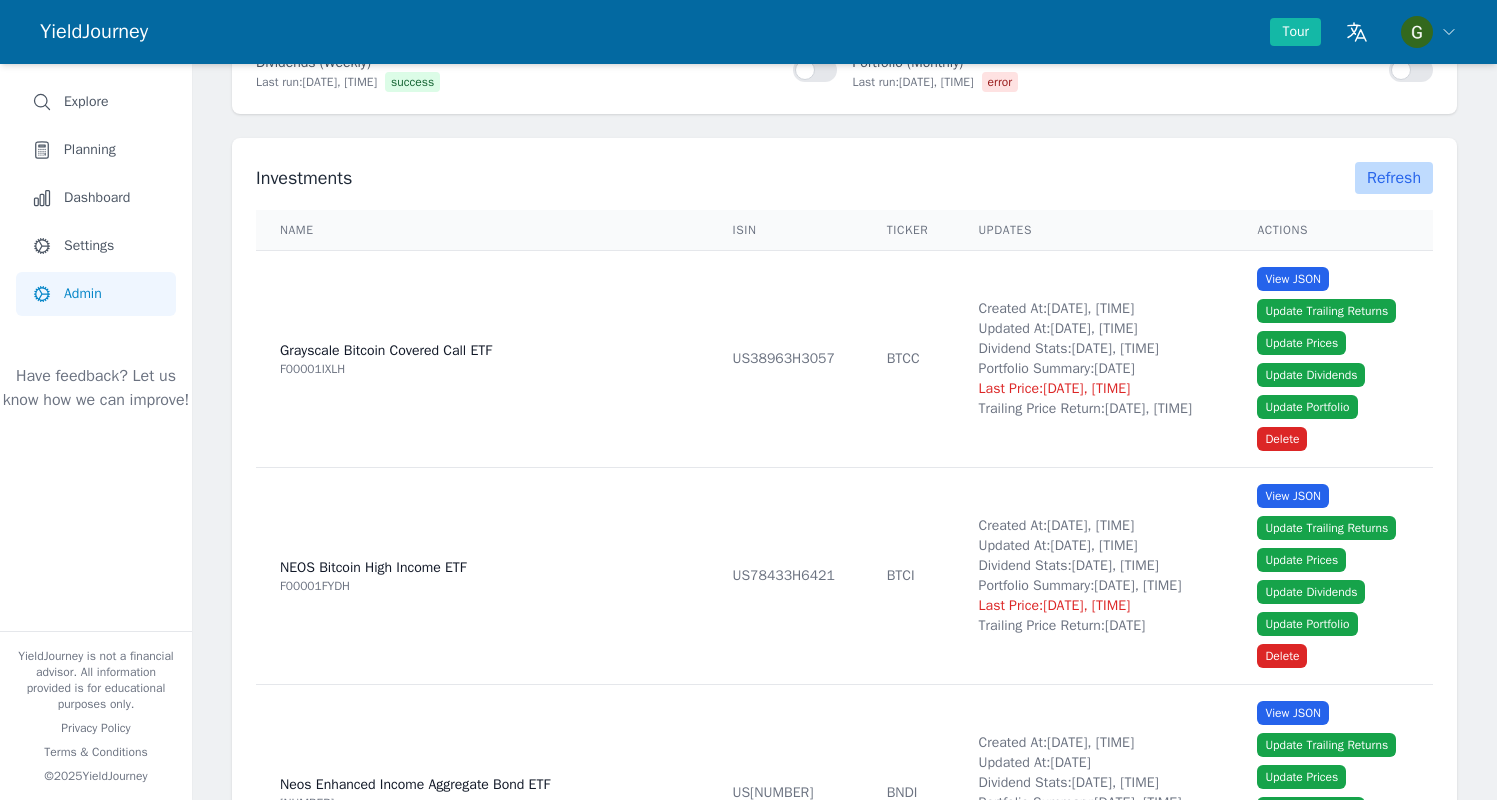 click on "Refresh" at bounding box center (1394, 178) 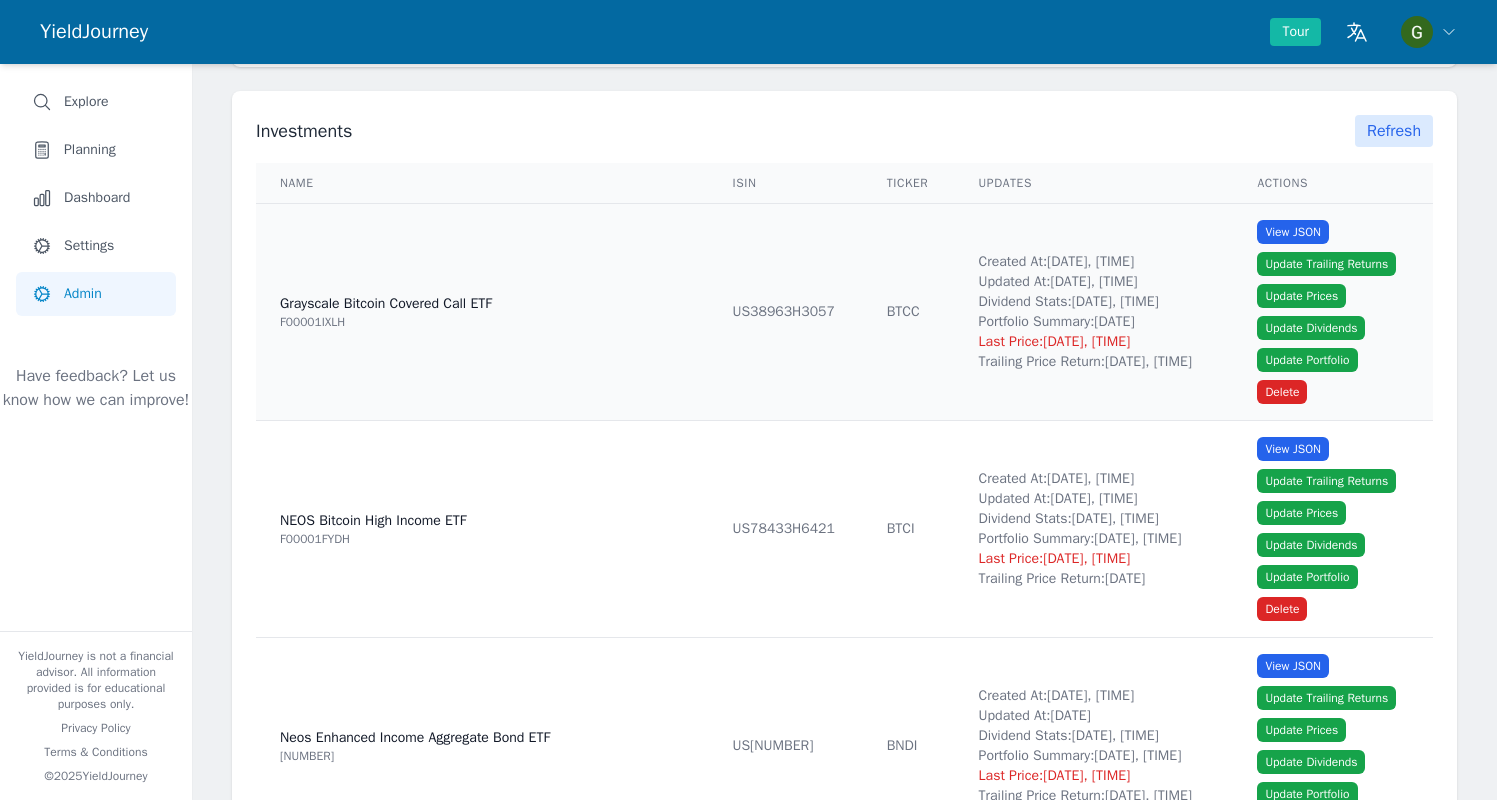 scroll, scrollTop: 571, scrollLeft: 0, axis: vertical 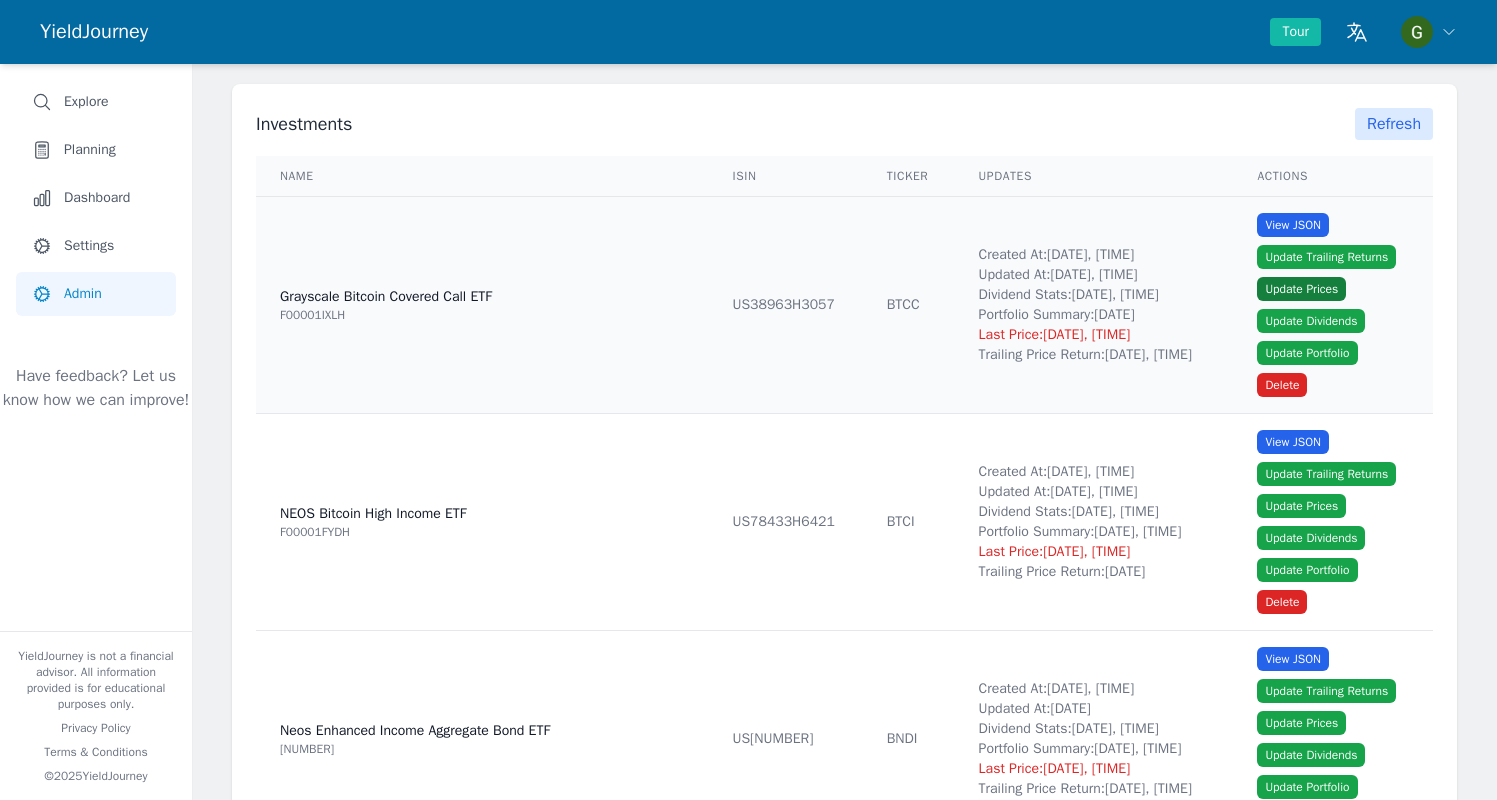 click on "Update Prices" at bounding box center (1301, 289) 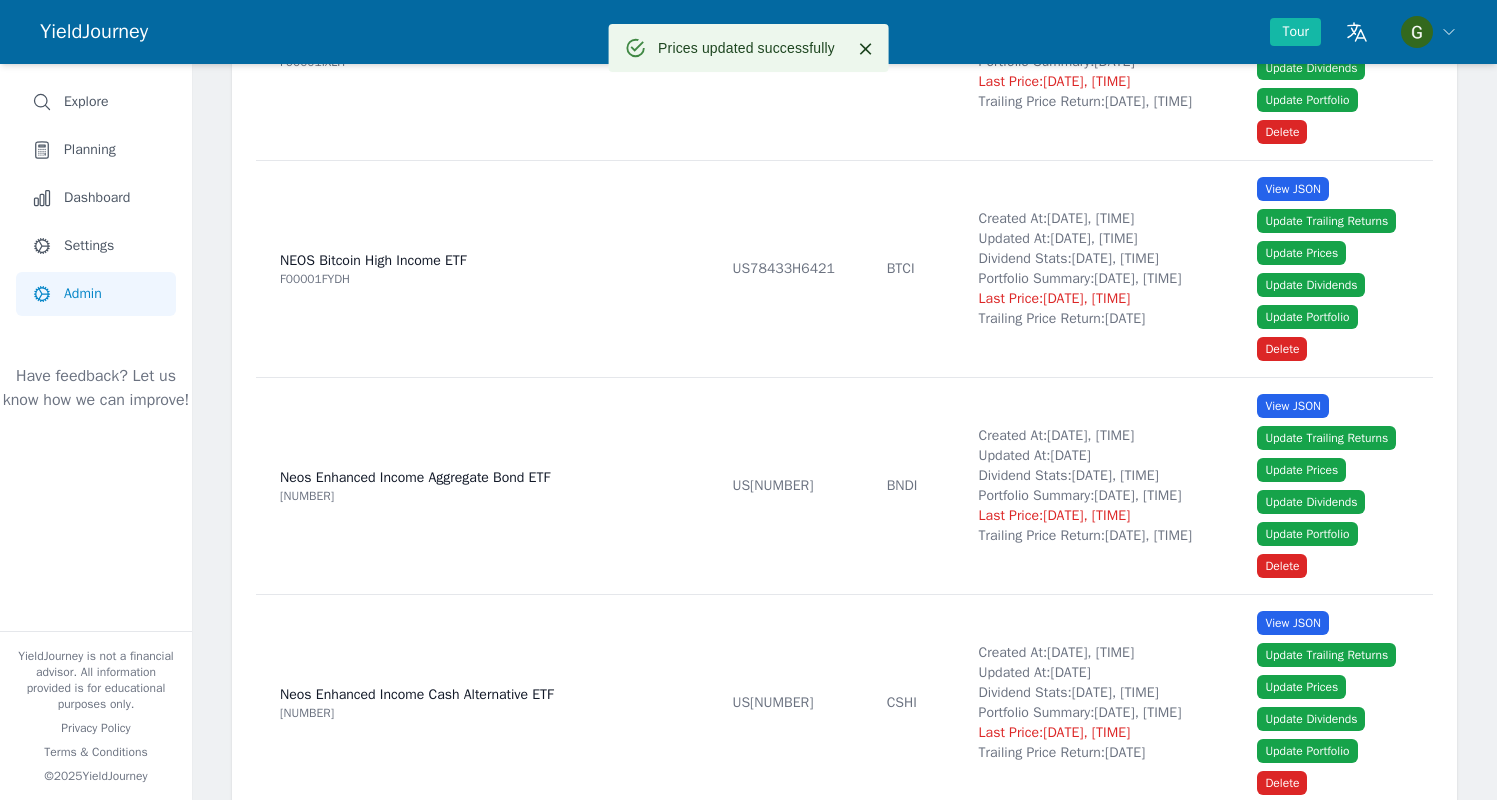 scroll, scrollTop: 117, scrollLeft: 0, axis: vertical 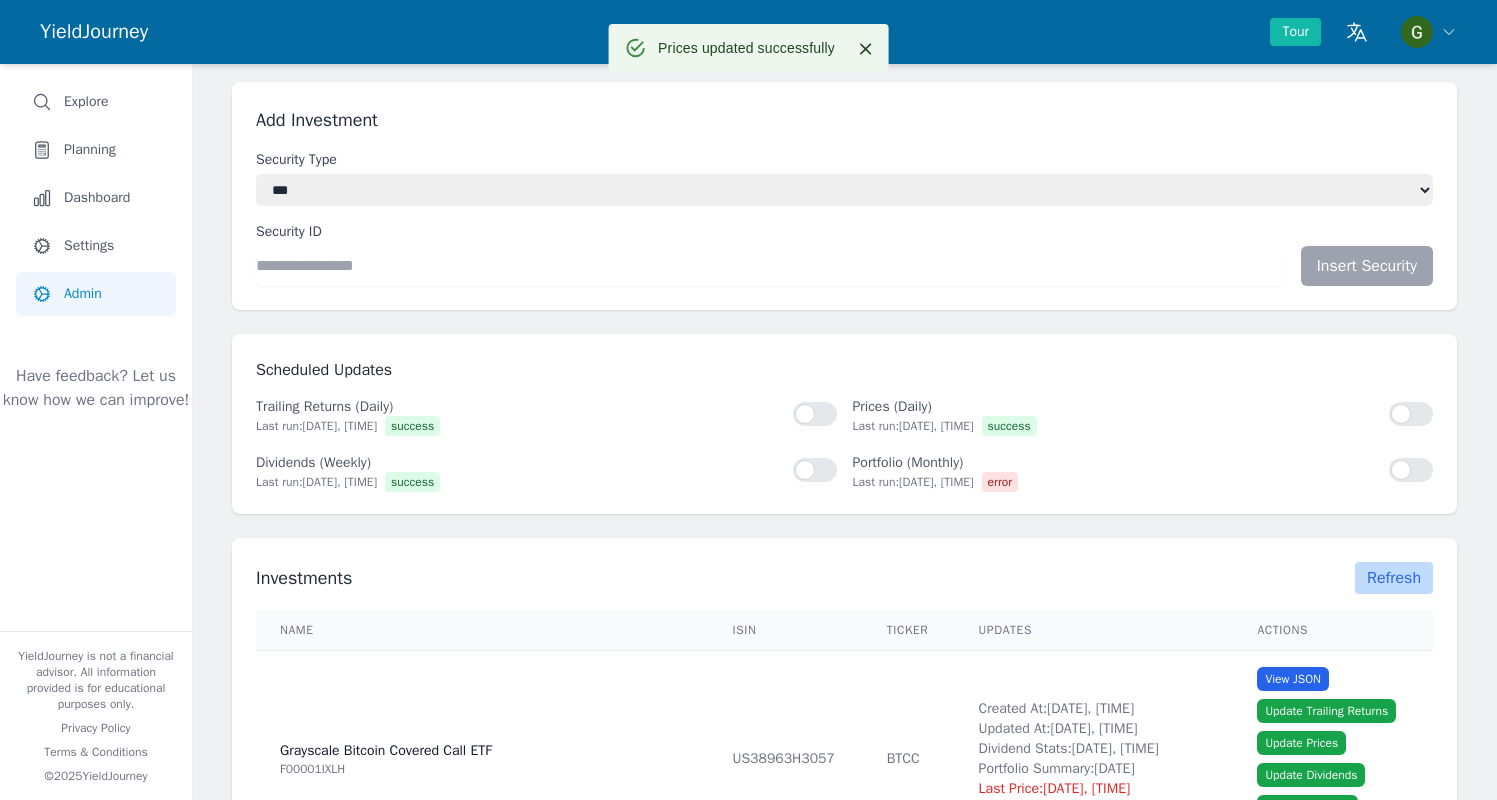 click on "Refresh" at bounding box center (1394, 578) 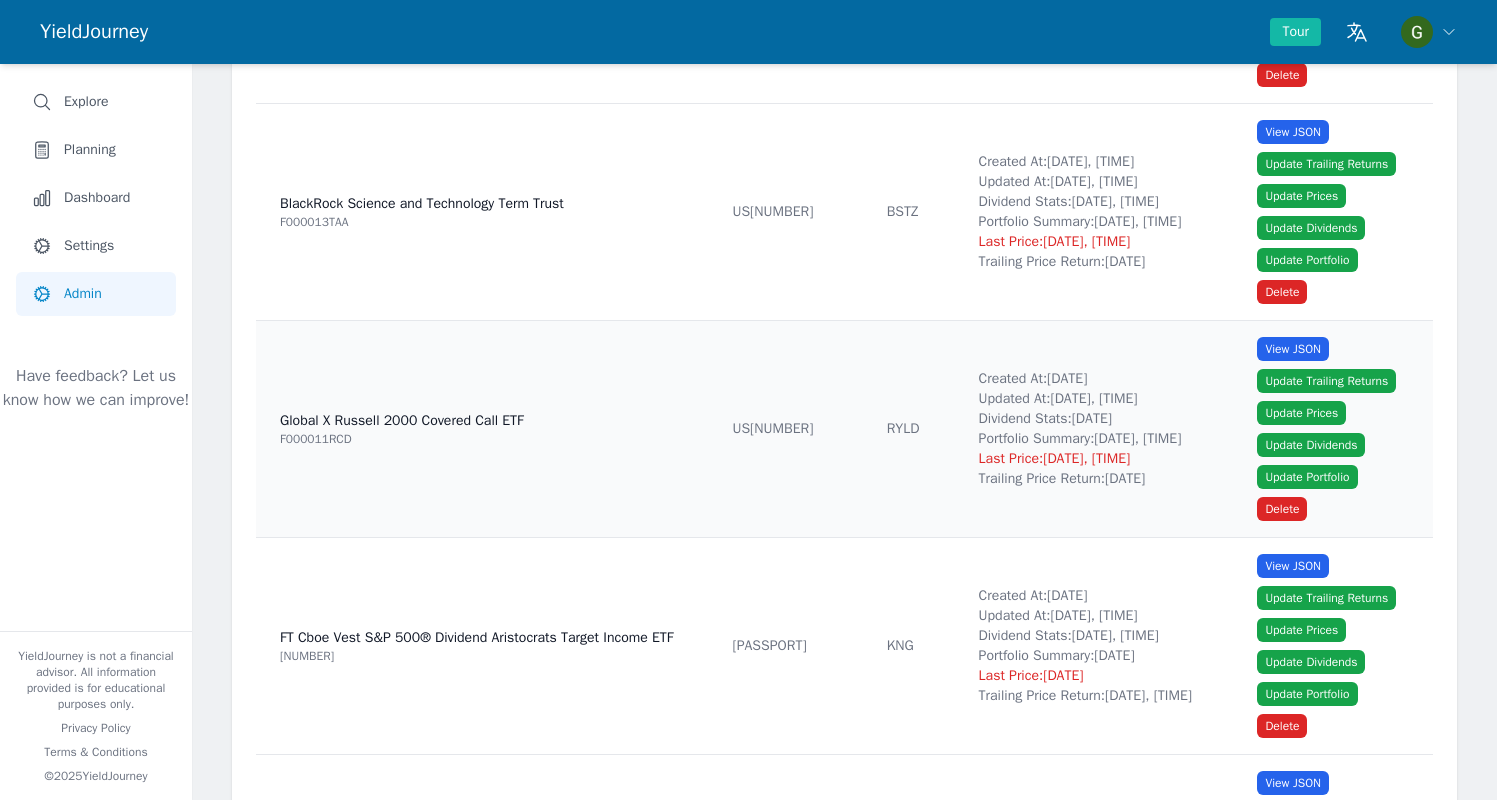 scroll, scrollTop: 14769, scrollLeft: 0, axis: vertical 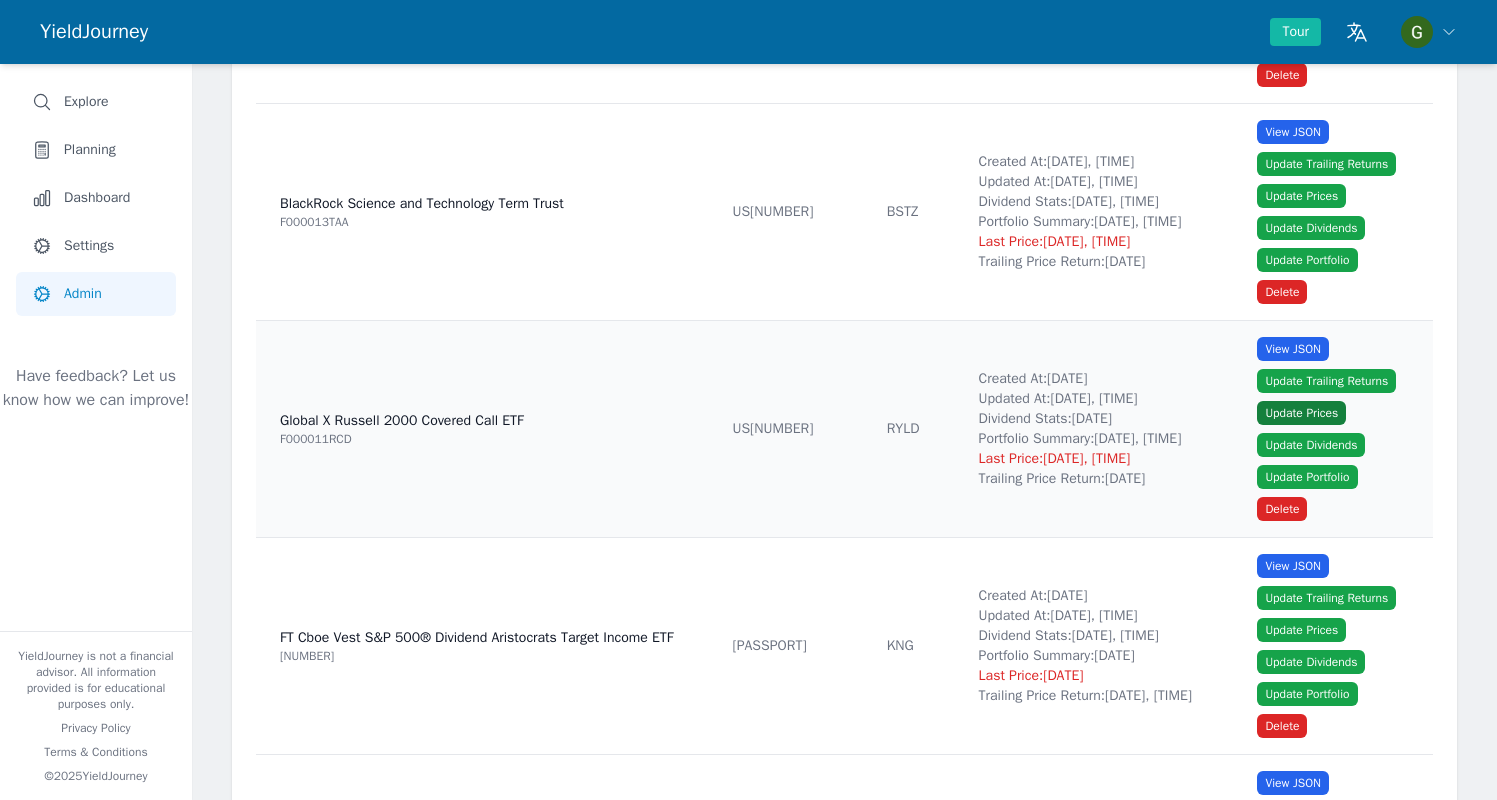 click on "Update Prices" at bounding box center (1301, 413) 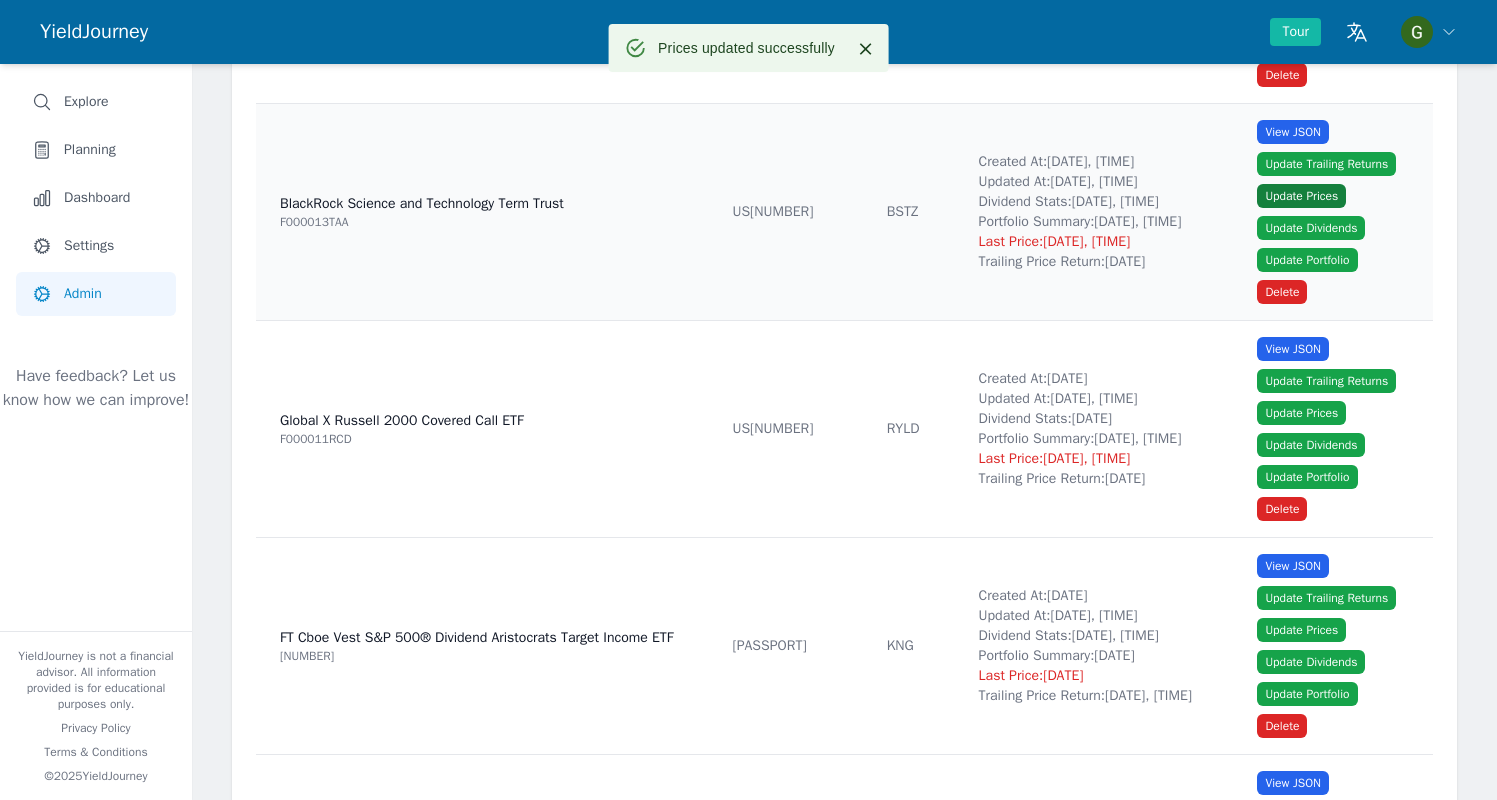 click on "Update Prices" at bounding box center [1301, 196] 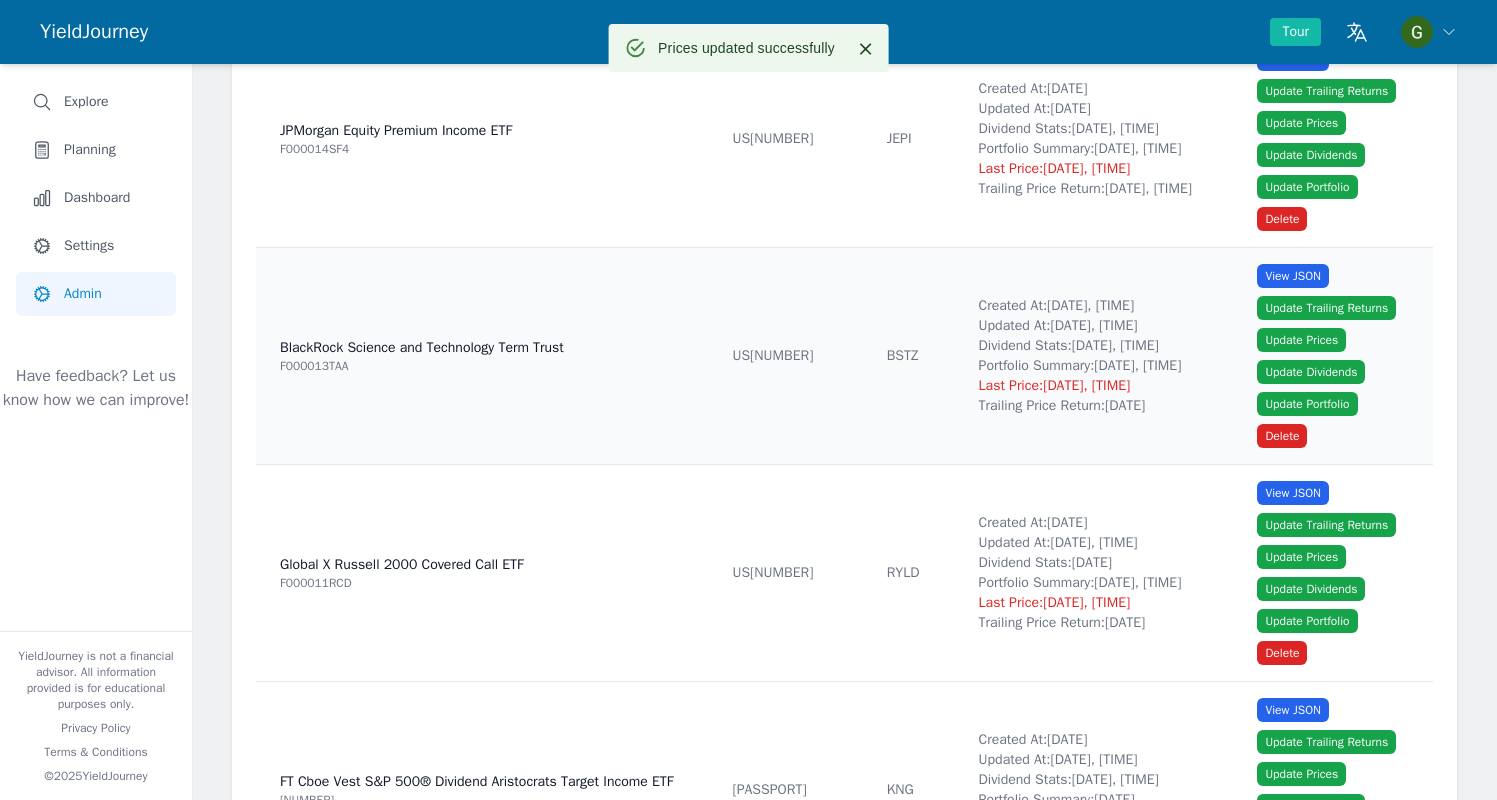 scroll, scrollTop: 14498, scrollLeft: 0, axis: vertical 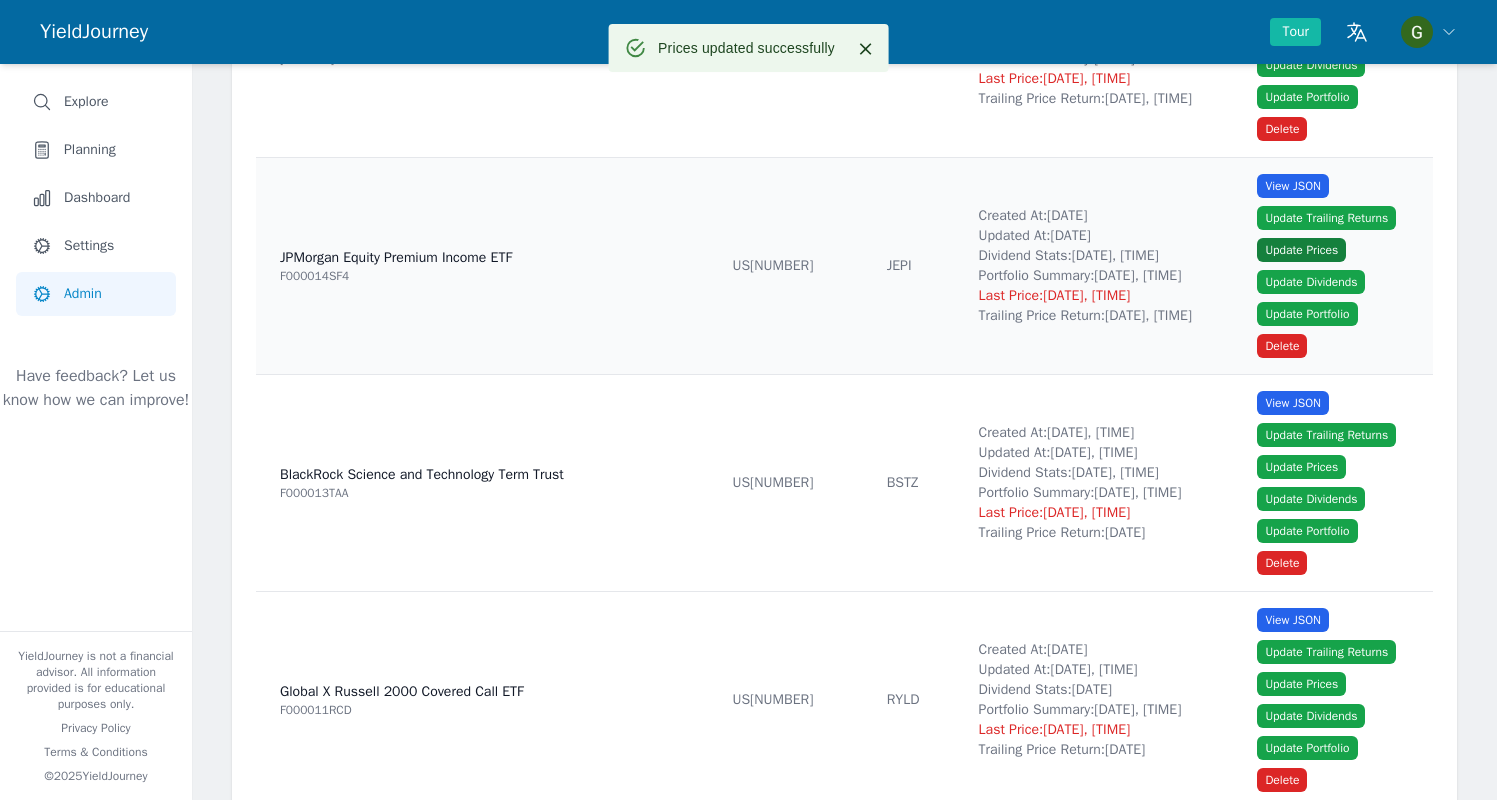 click on "Update Prices" at bounding box center (1301, 250) 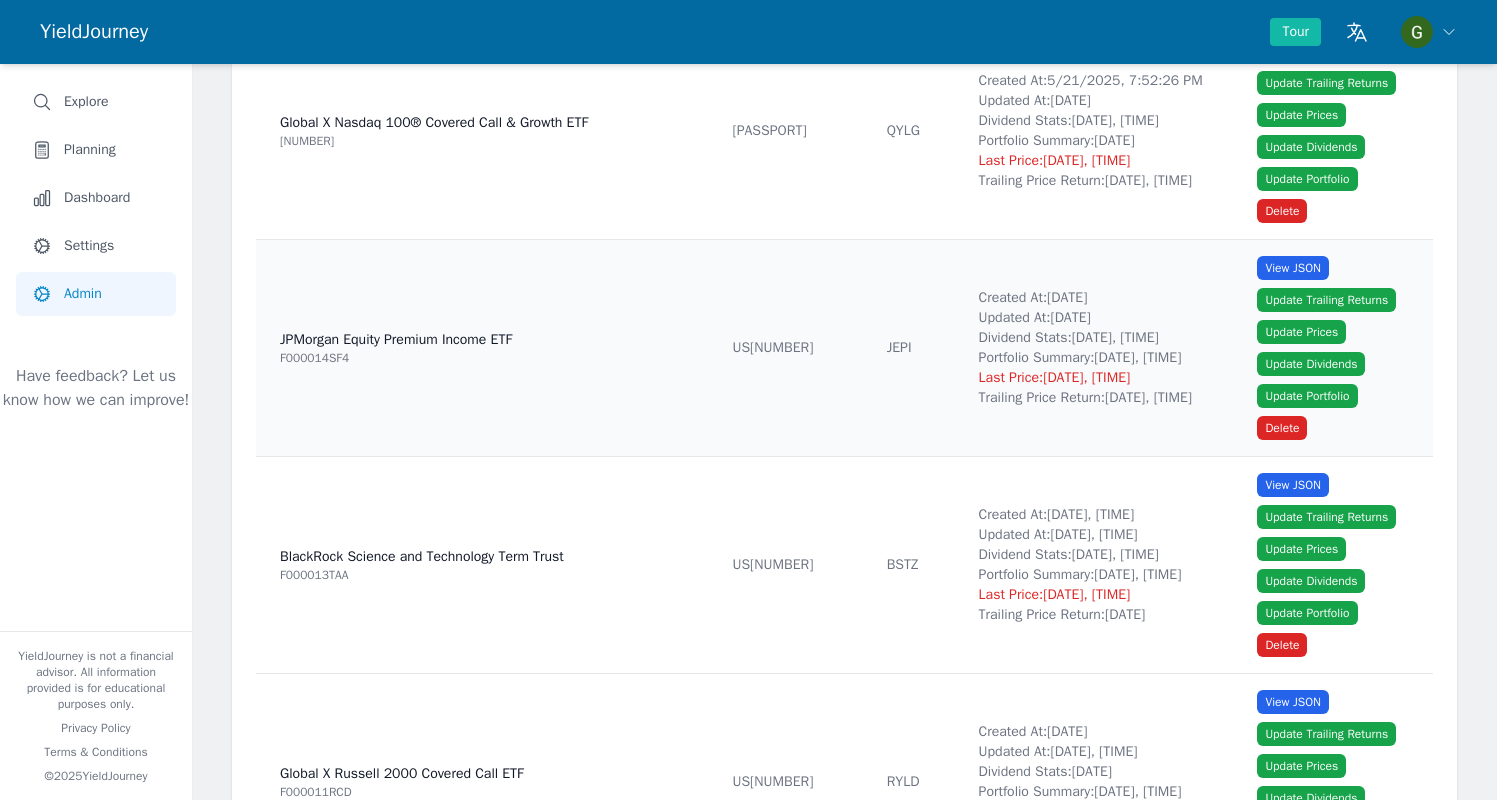 scroll, scrollTop: 14349, scrollLeft: 0, axis: vertical 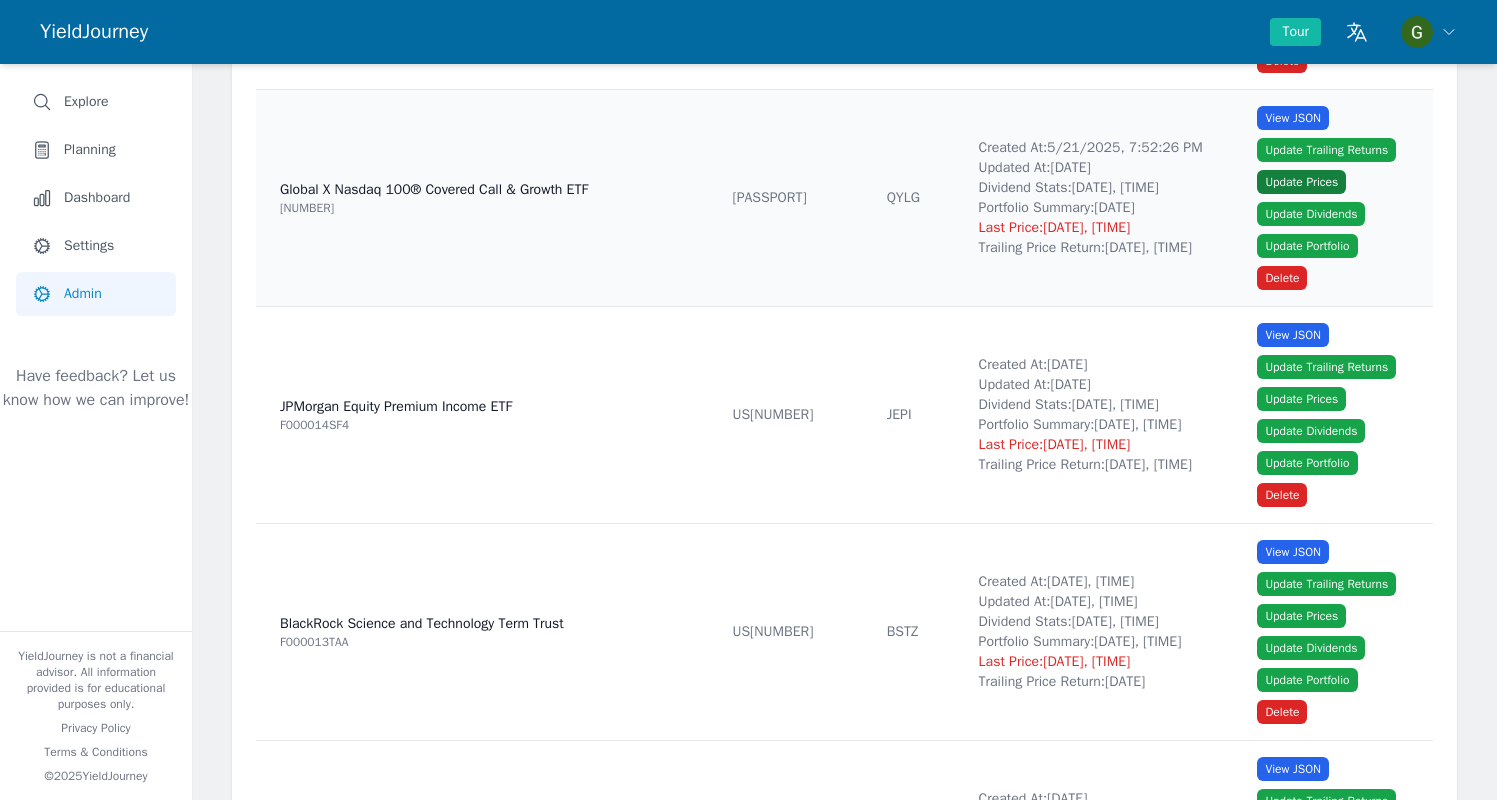 click on "Update Prices" at bounding box center [1301, 182] 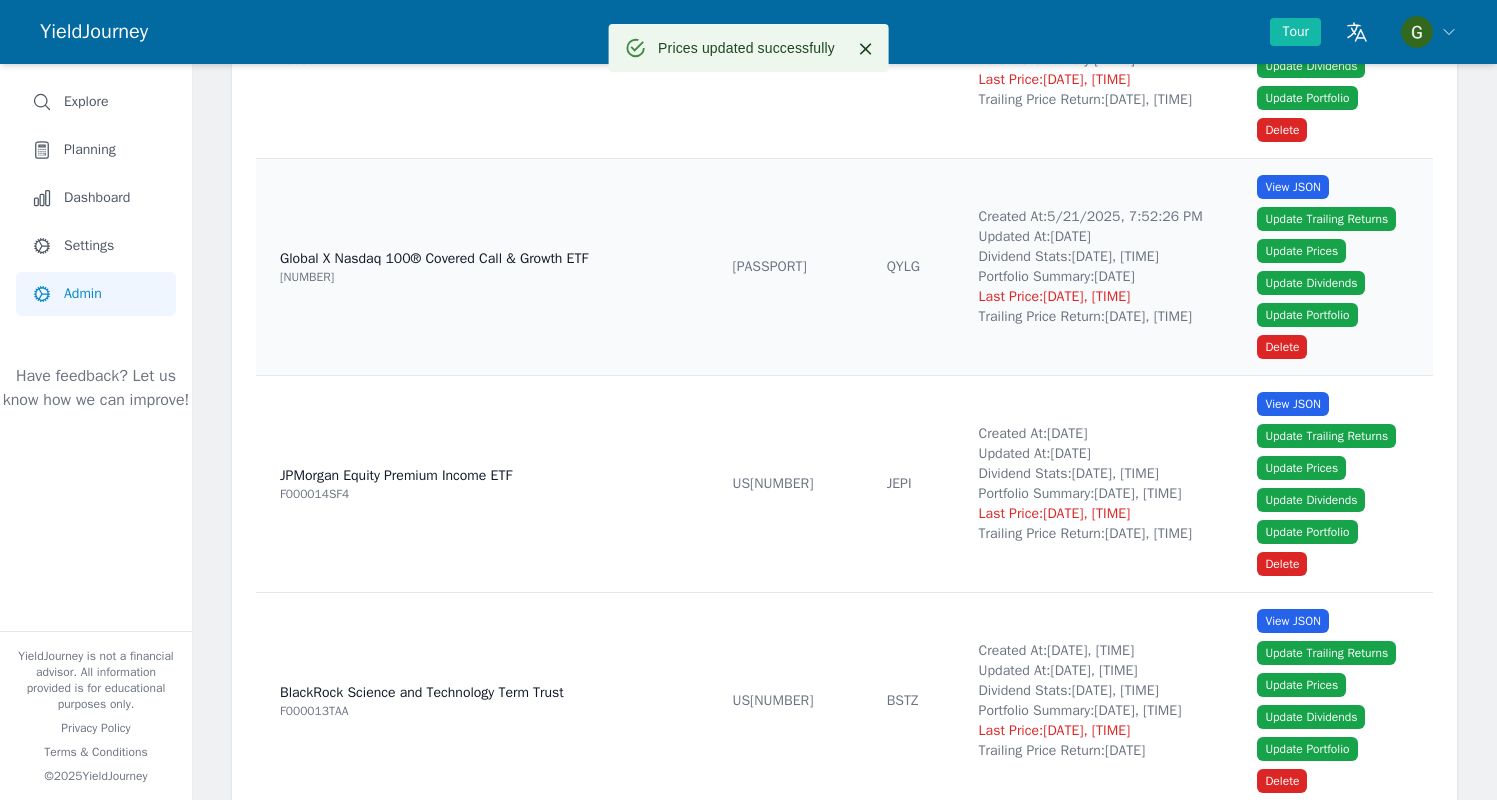 scroll, scrollTop: 13984, scrollLeft: 0, axis: vertical 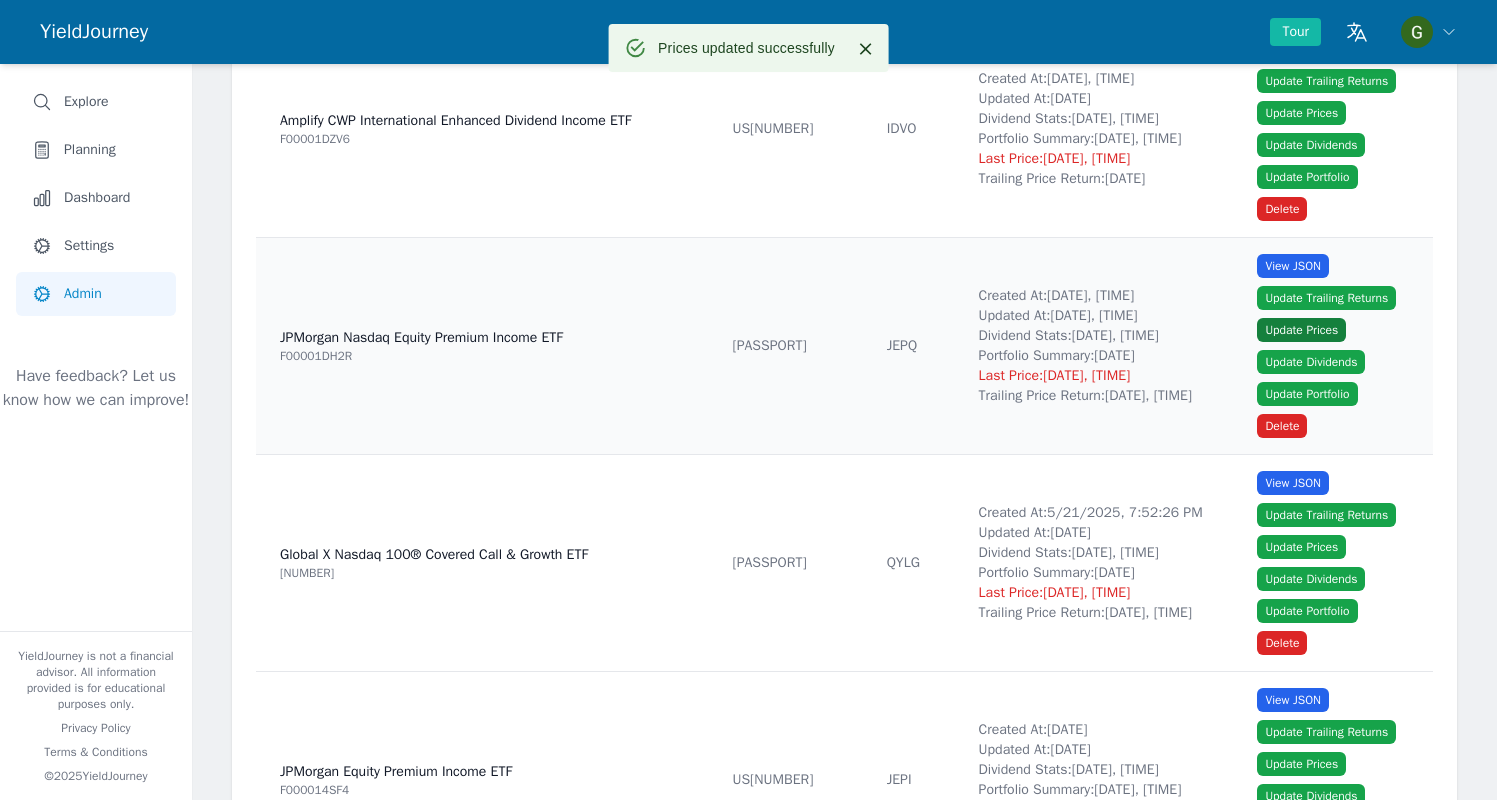 click on "Update Prices" at bounding box center (1301, 330) 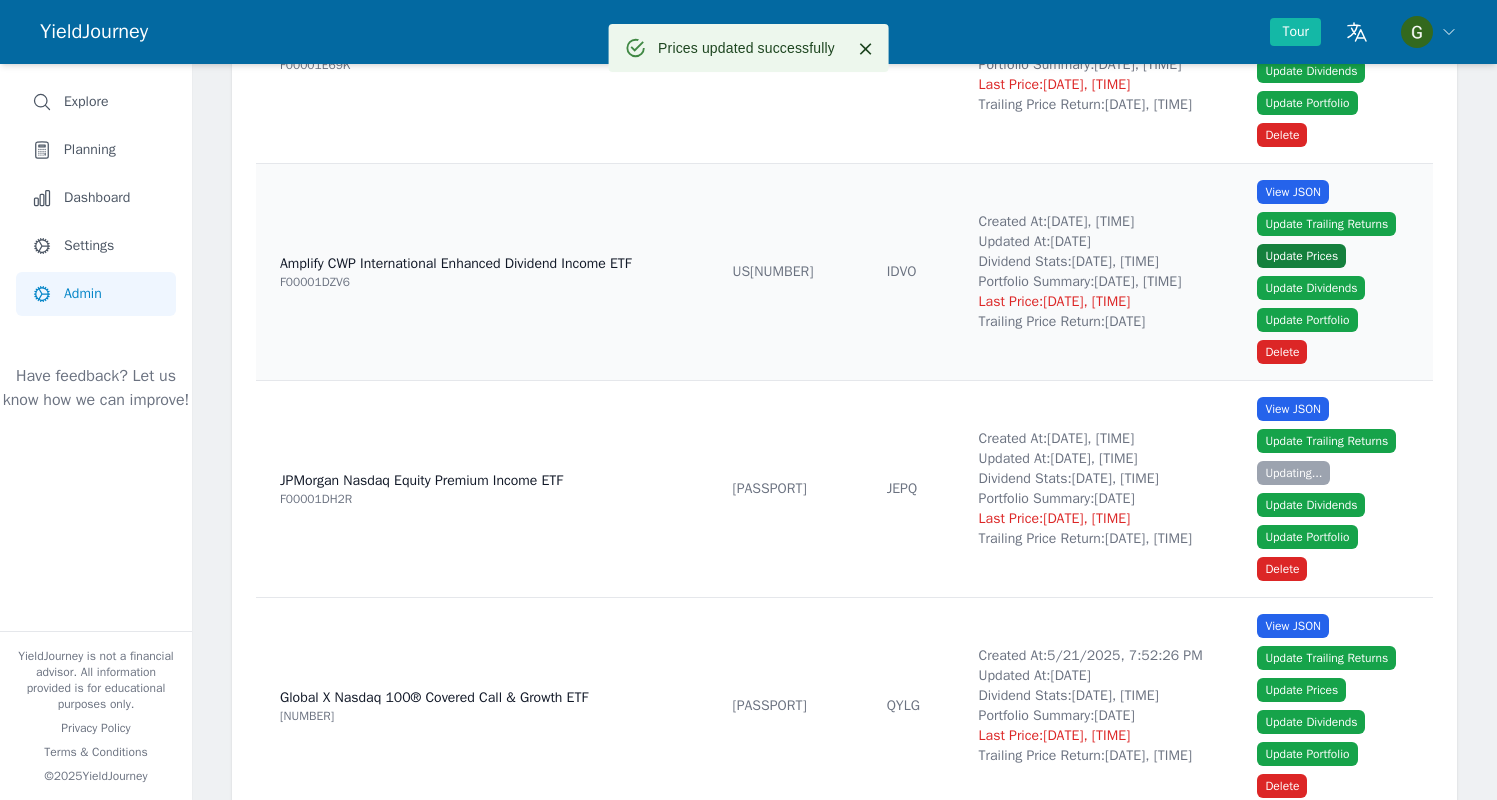 click on "Update Prices" at bounding box center (1301, 256) 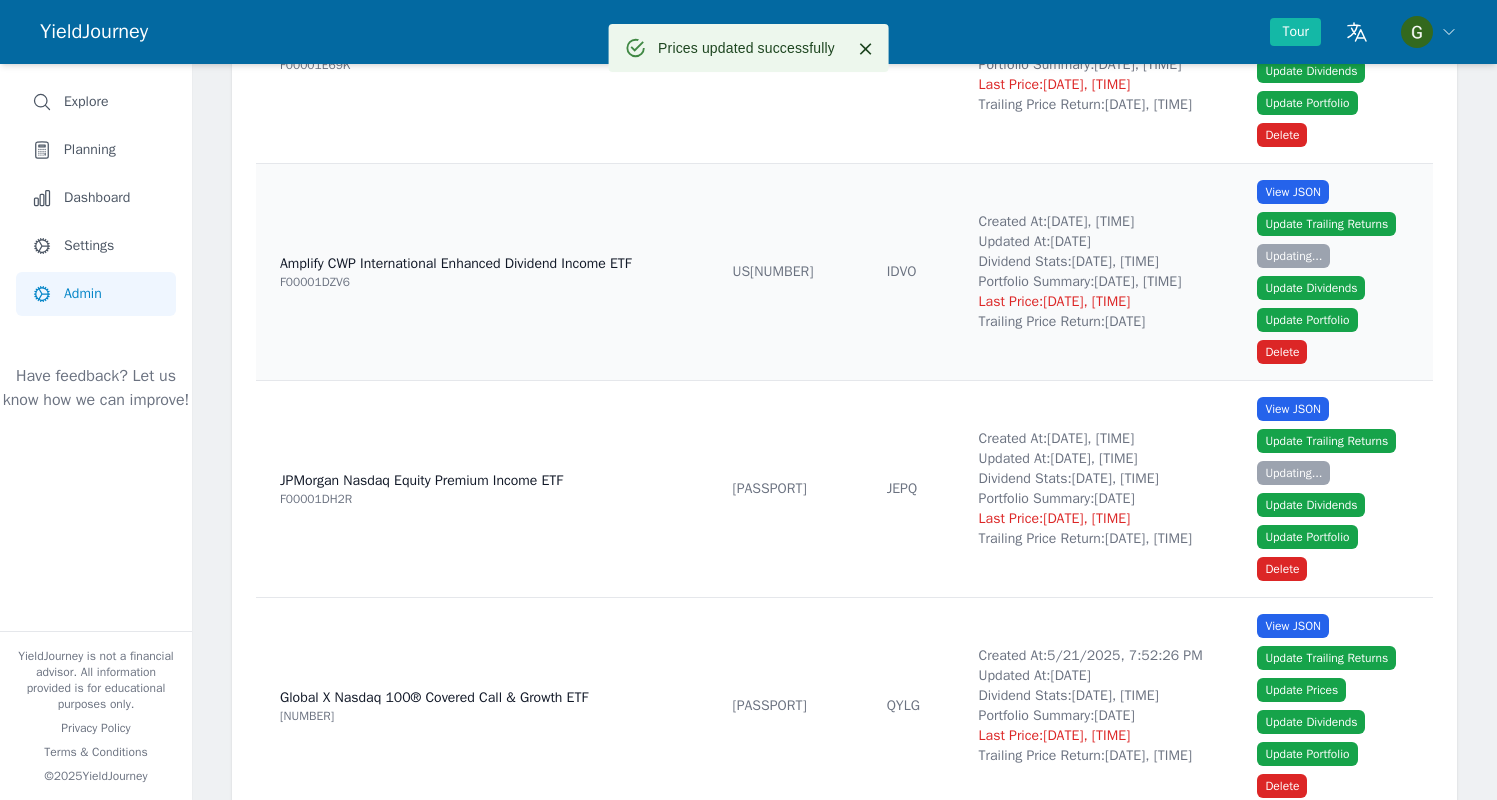 scroll, scrollTop: 13633, scrollLeft: 0, axis: vertical 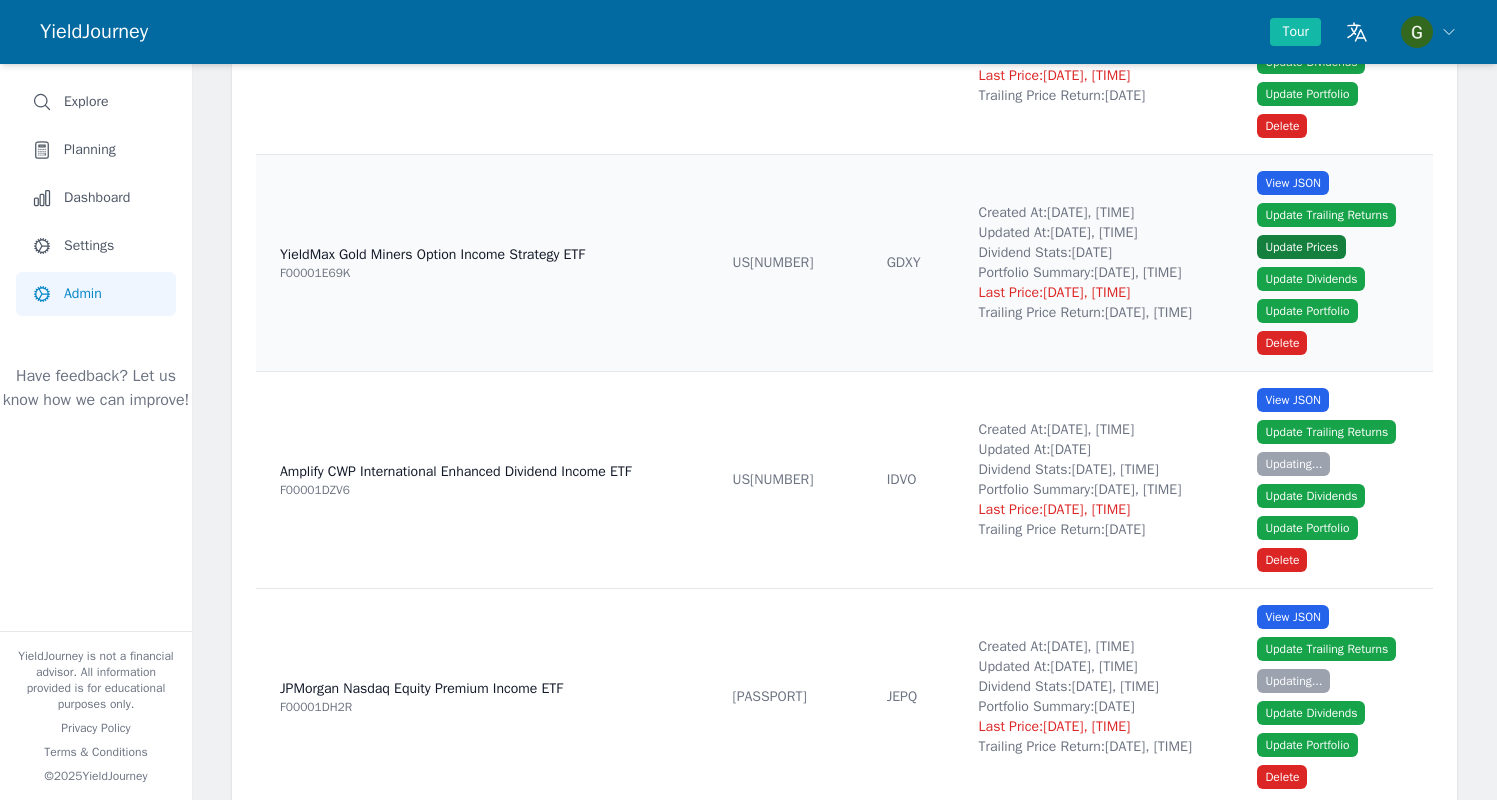 click on "Update Prices" at bounding box center [1301, 247] 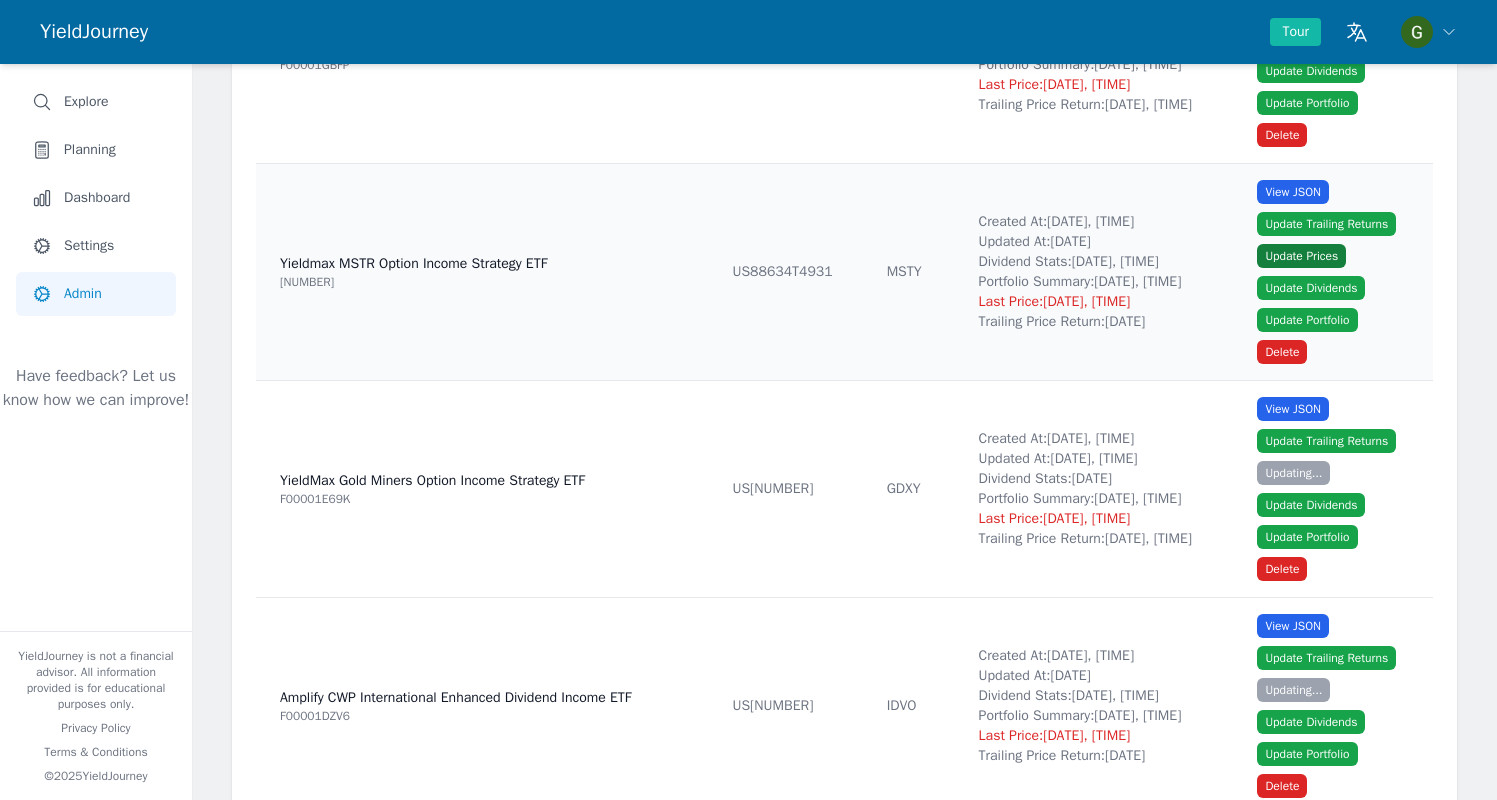 click on "Update Prices" at bounding box center [1301, 256] 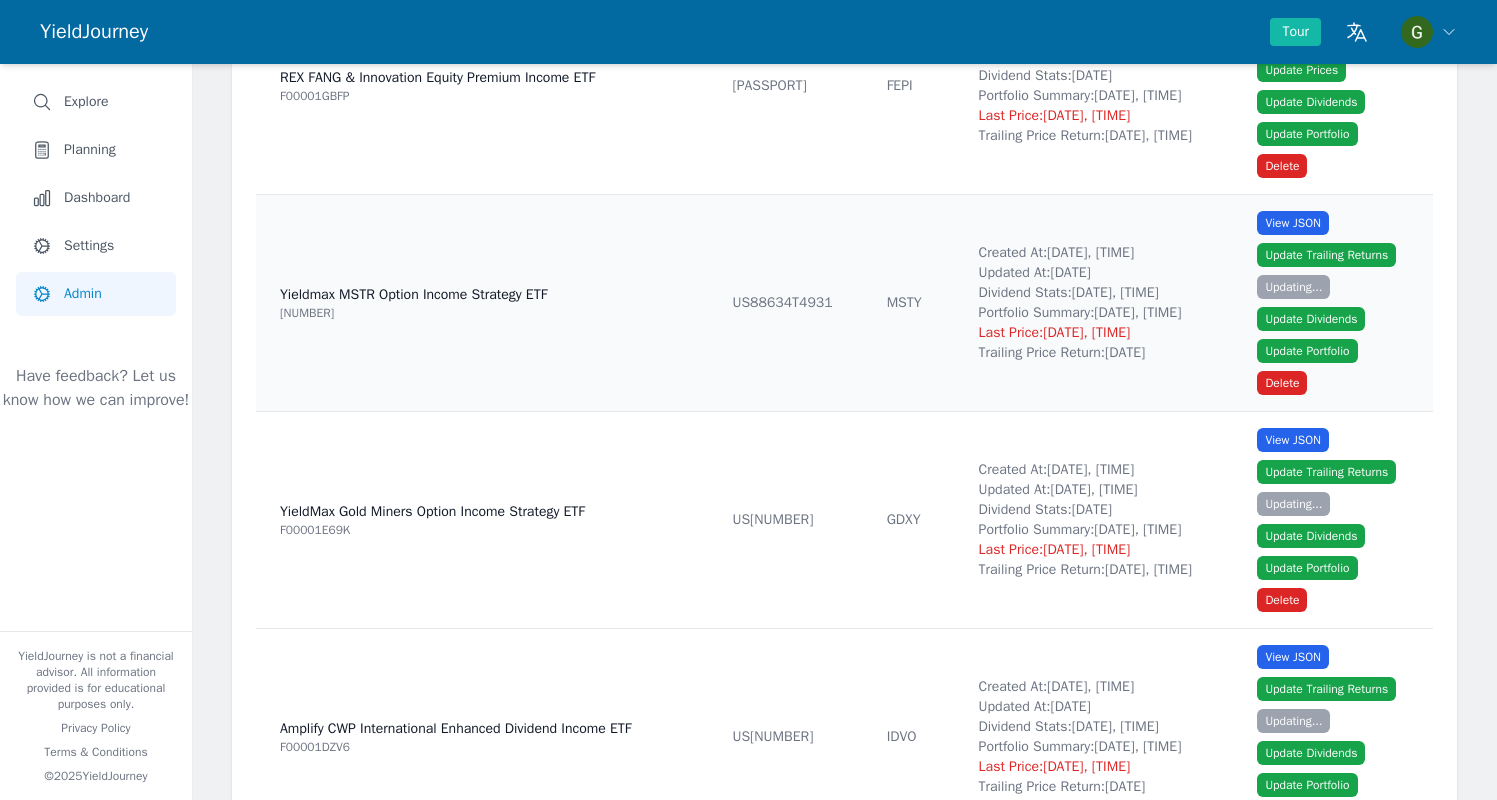 scroll, scrollTop: 13045, scrollLeft: 0, axis: vertical 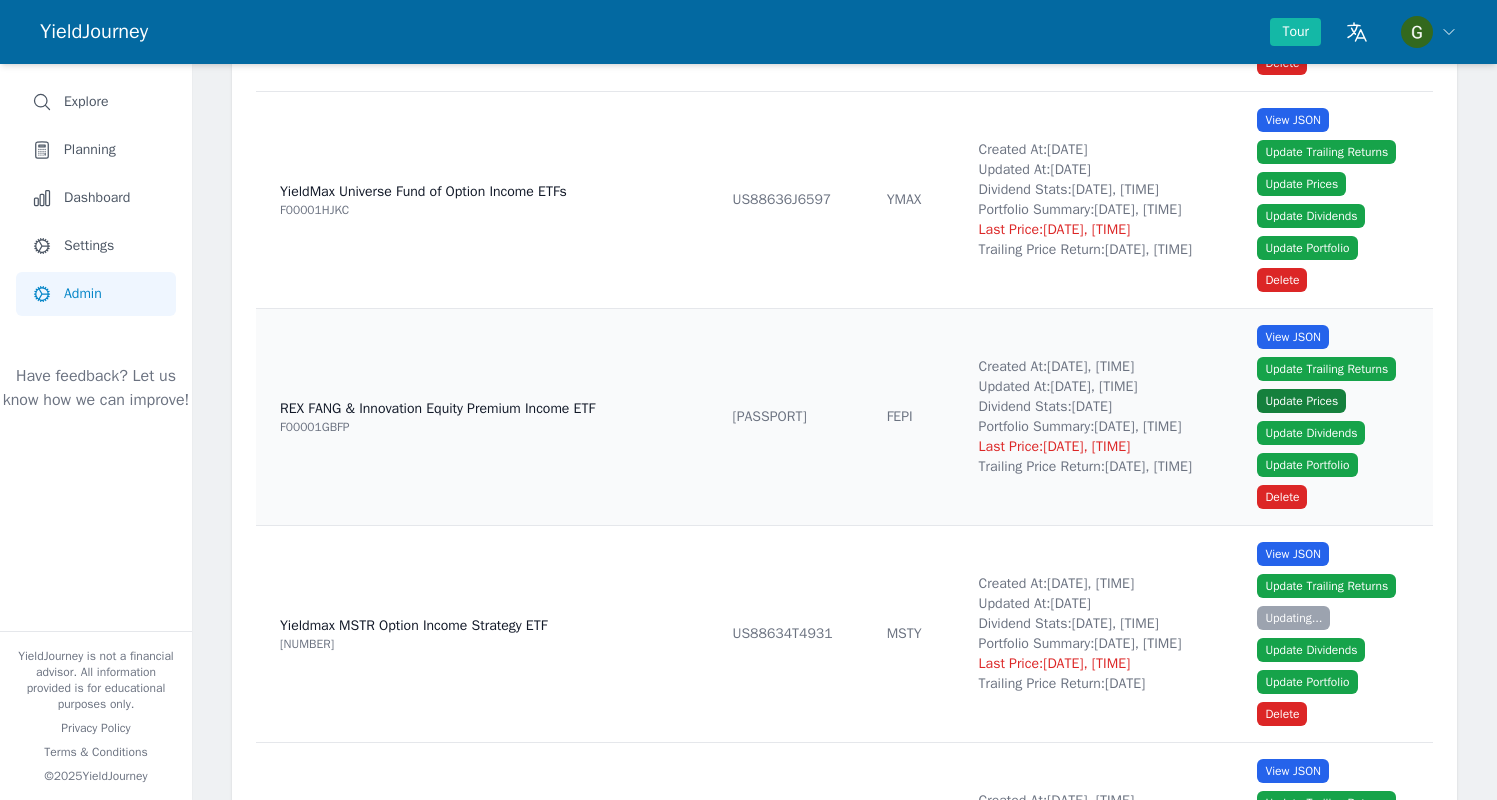 click on "Update Prices" at bounding box center [1301, 401] 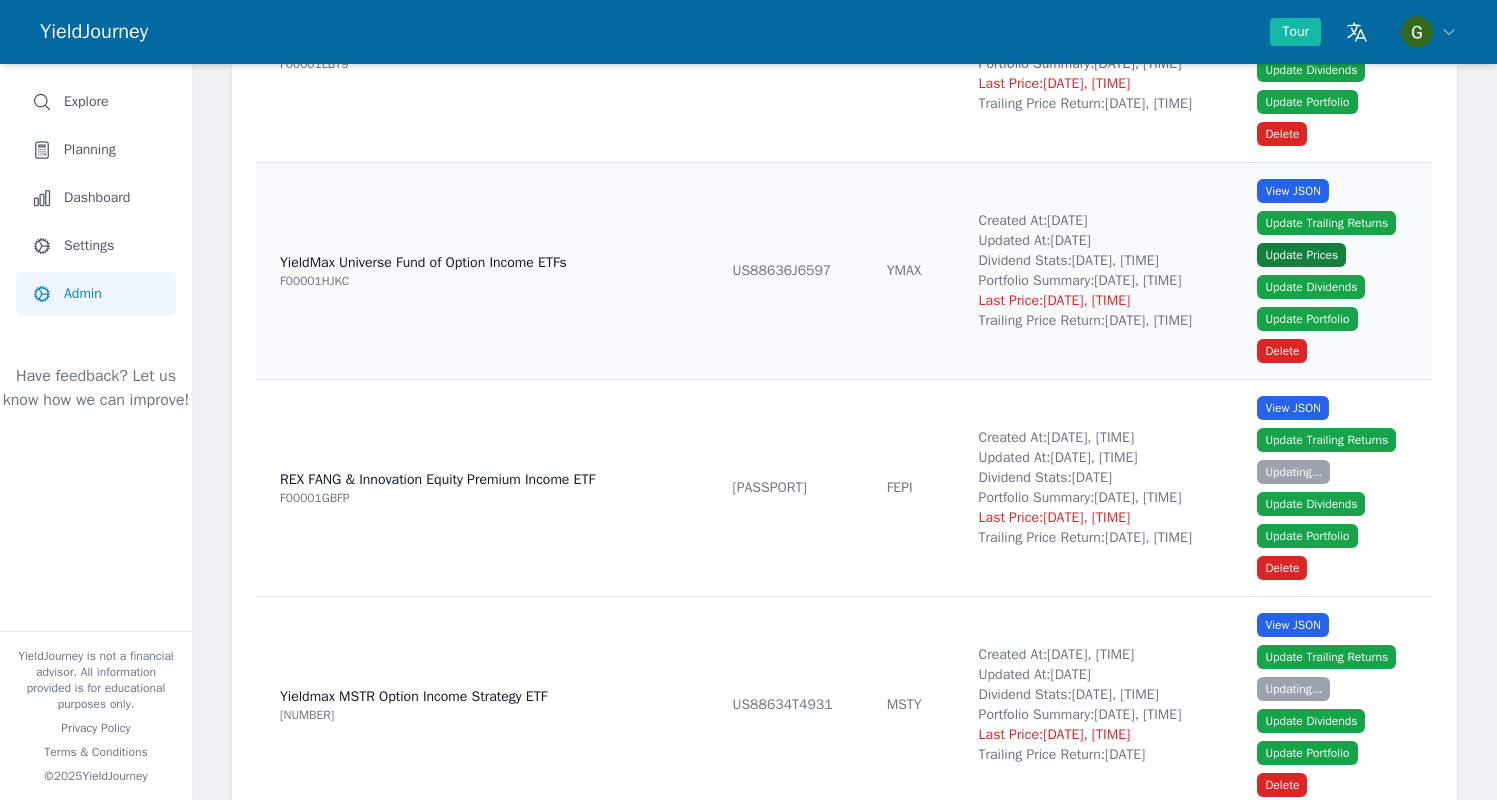 click on "Update Prices" at bounding box center [1301, 255] 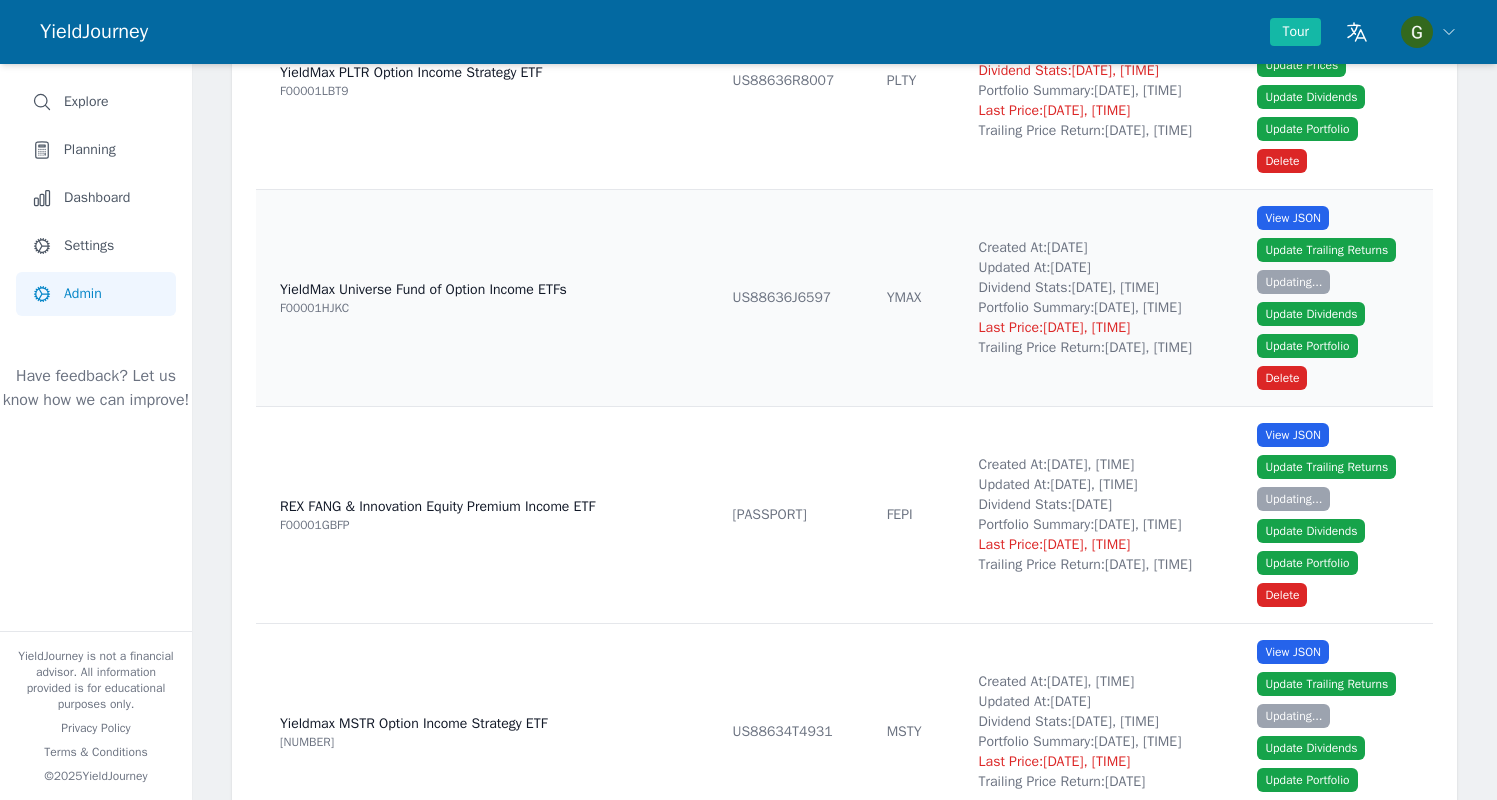 scroll, scrollTop: 12655, scrollLeft: 0, axis: vertical 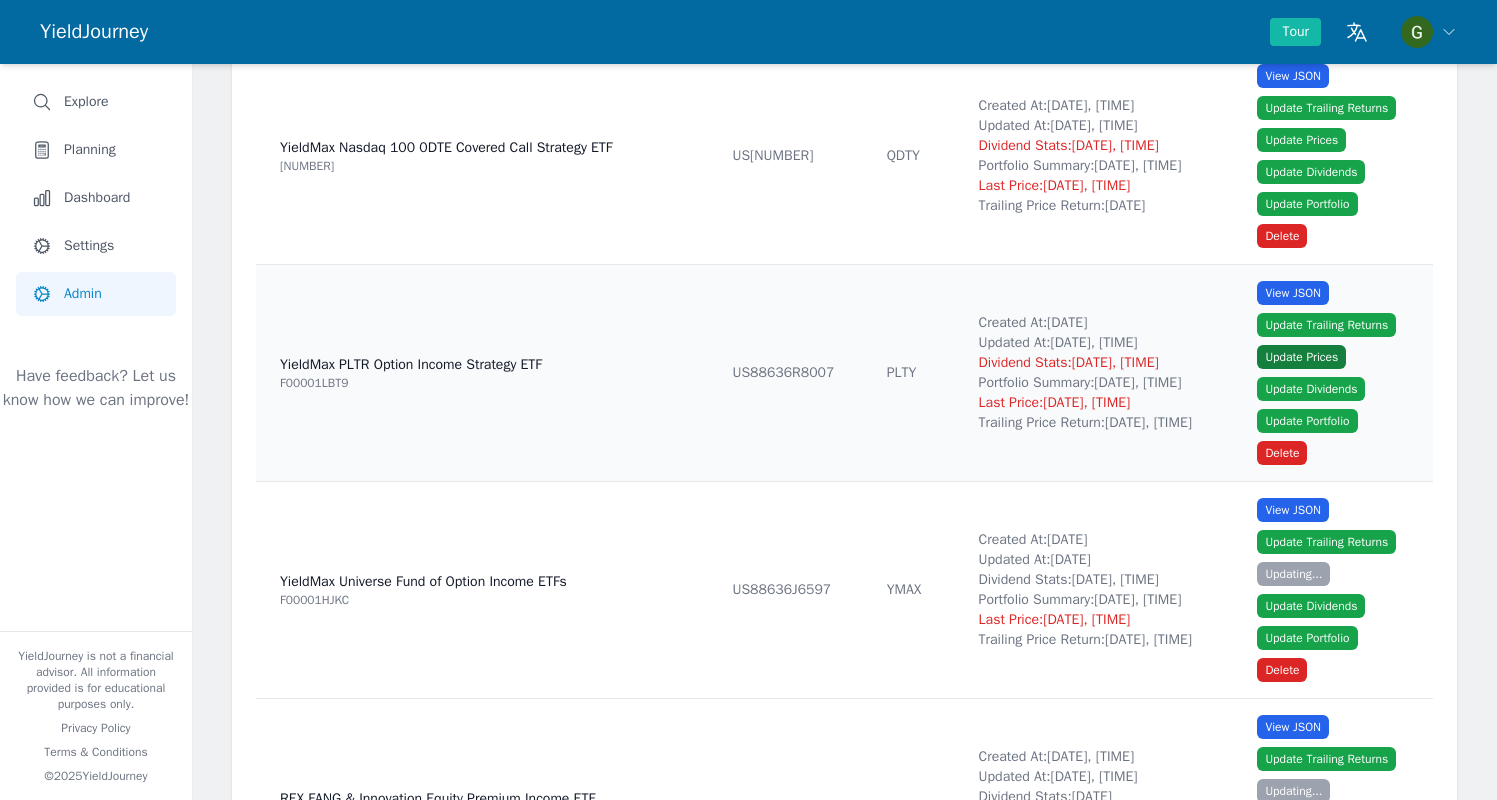 click on "Update Prices" at bounding box center [1301, 357] 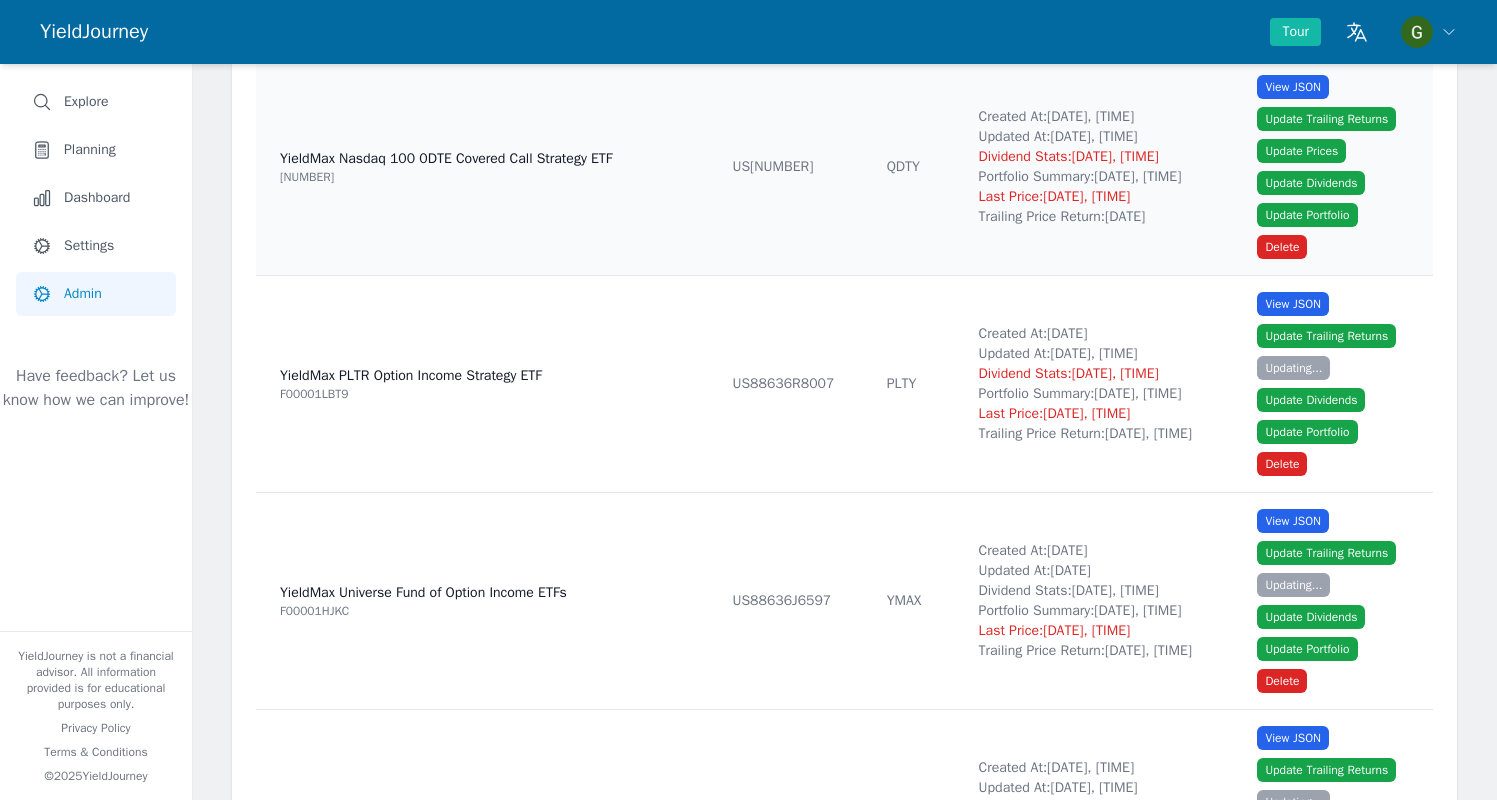 scroll, scrollTop: 12472, scrollLeft: 0, axis: vertical 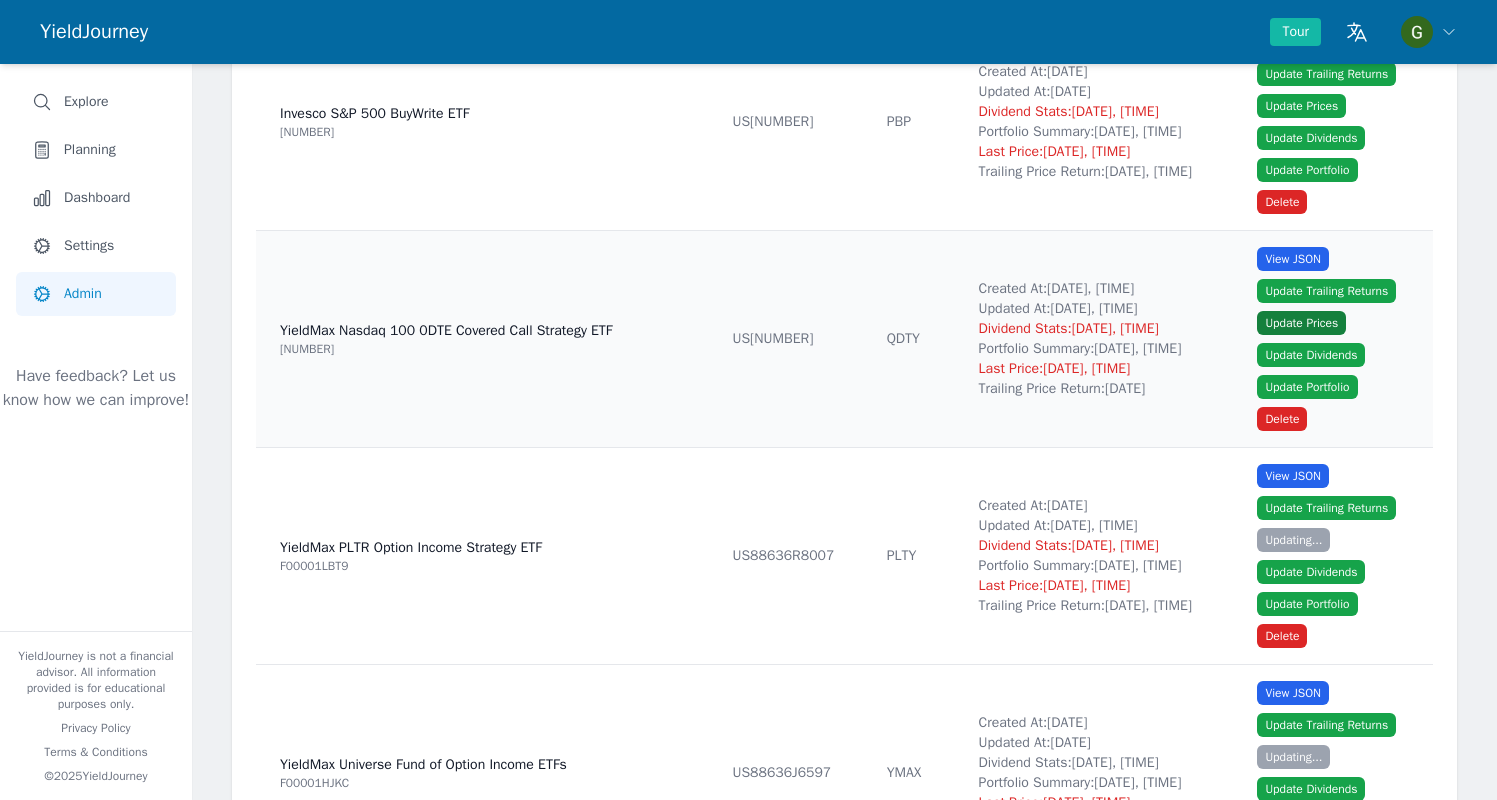 click on "Update Prices" at bounding box center (1301, 323) 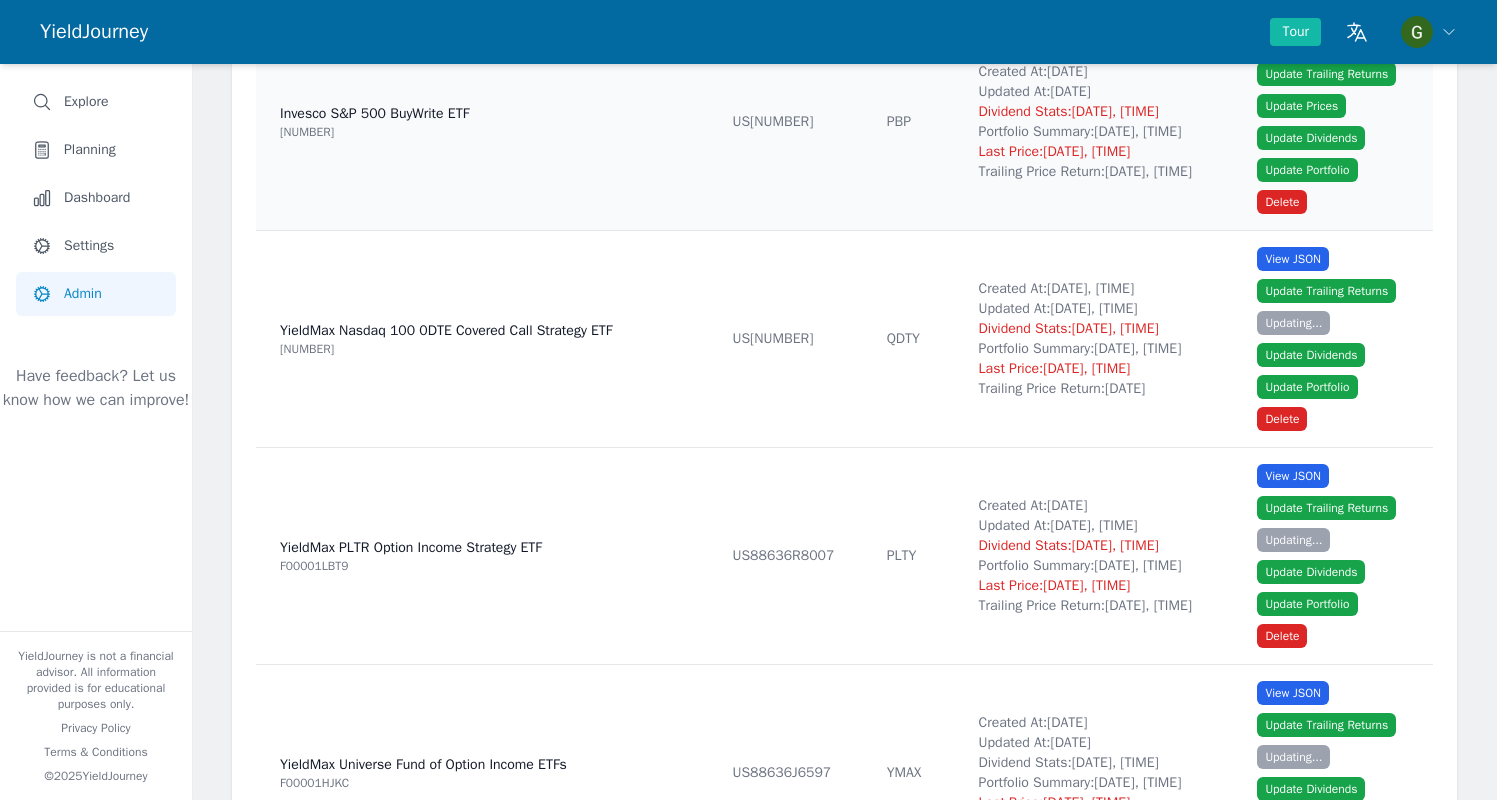 scroll, scrollTop: 12219, scrollLeft: 0, axis: vertical 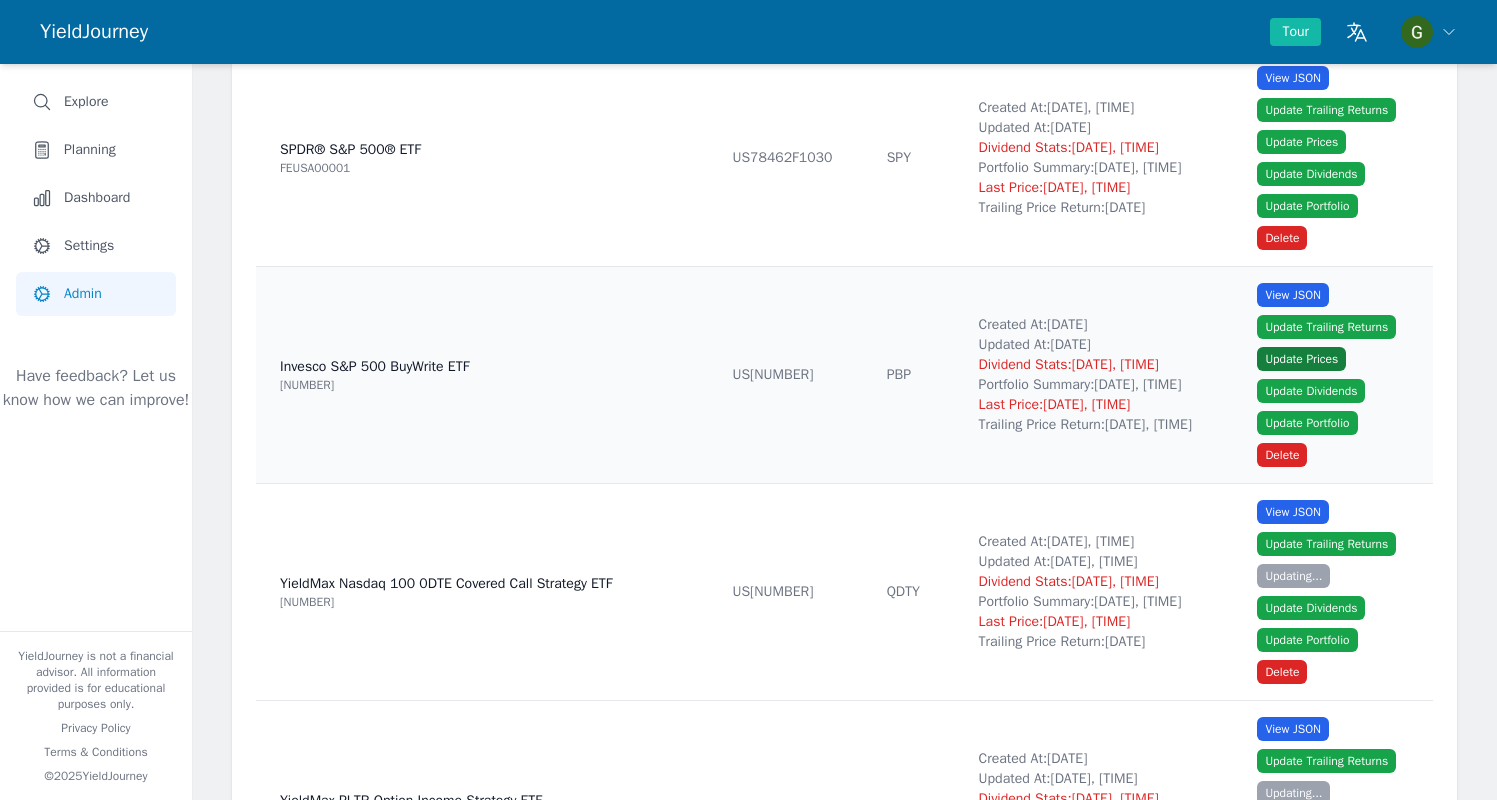 click on "Update Prices" at bounding box center (1301, 359) 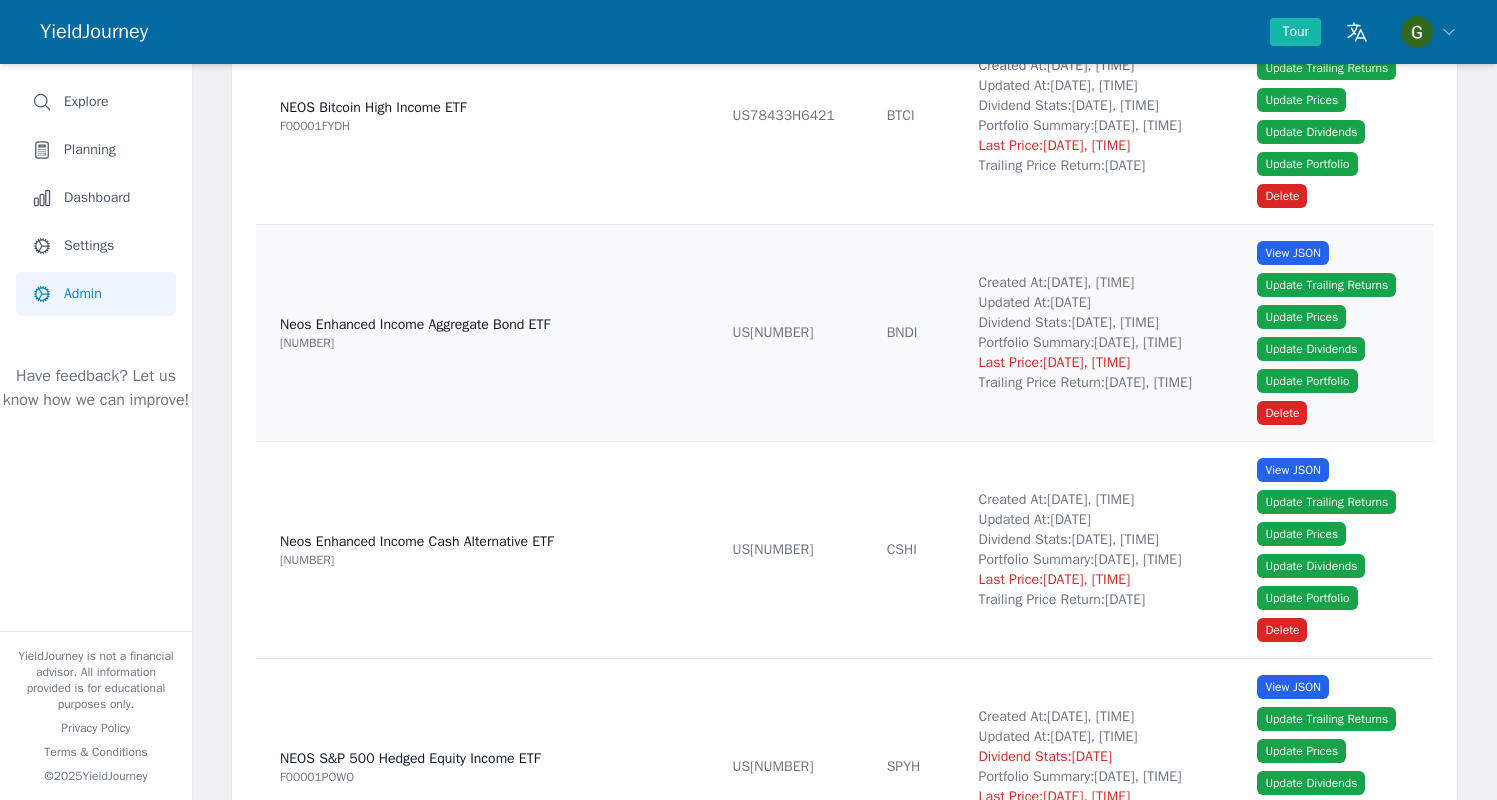 scroll, scrollTop: 987, scrollLeft: 0, axis: vertical 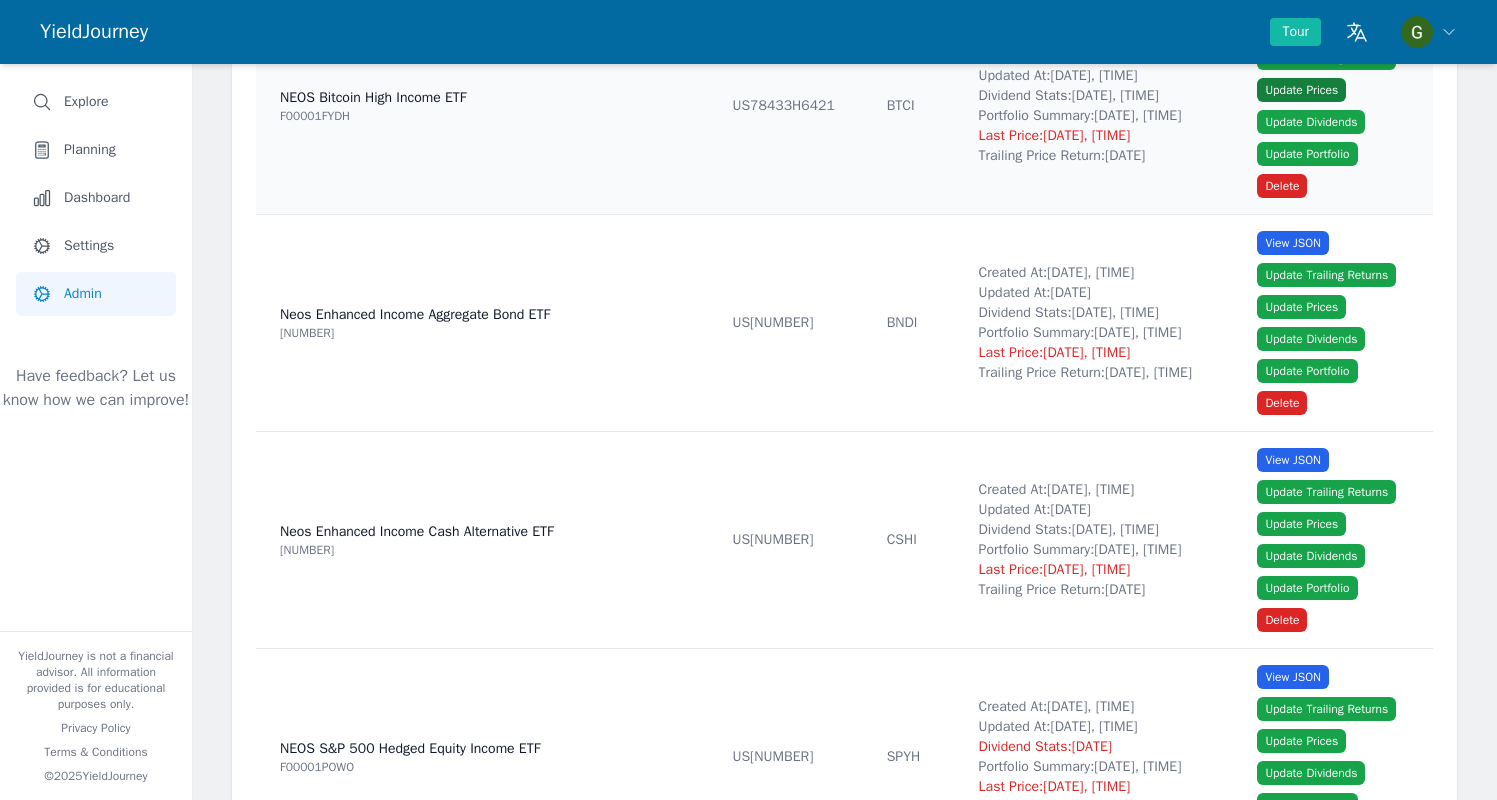 click on "Update Prices" at bounding box center (1301, 90) 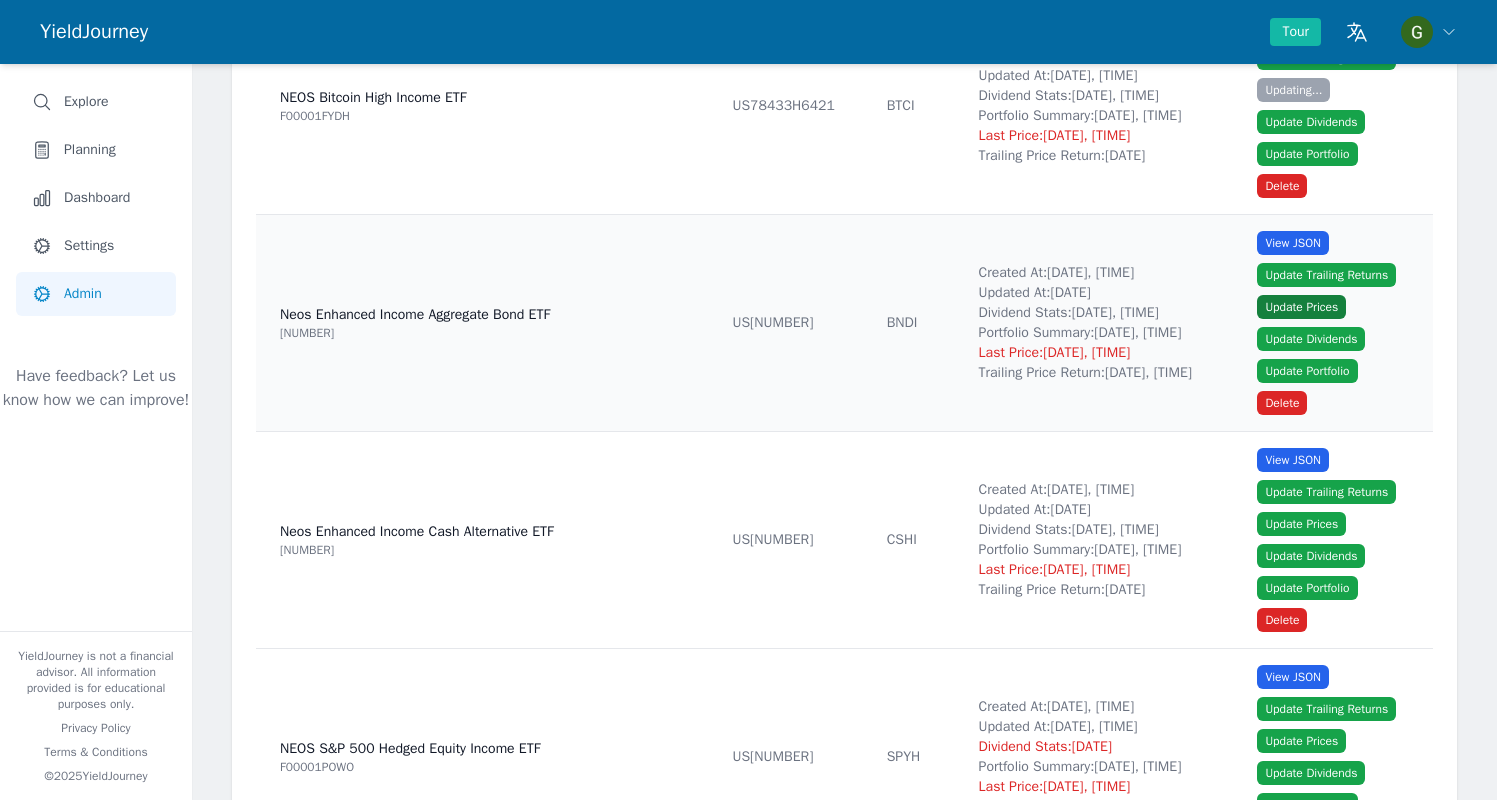 click on "Update Prices" at bounding box center [1301, 307] 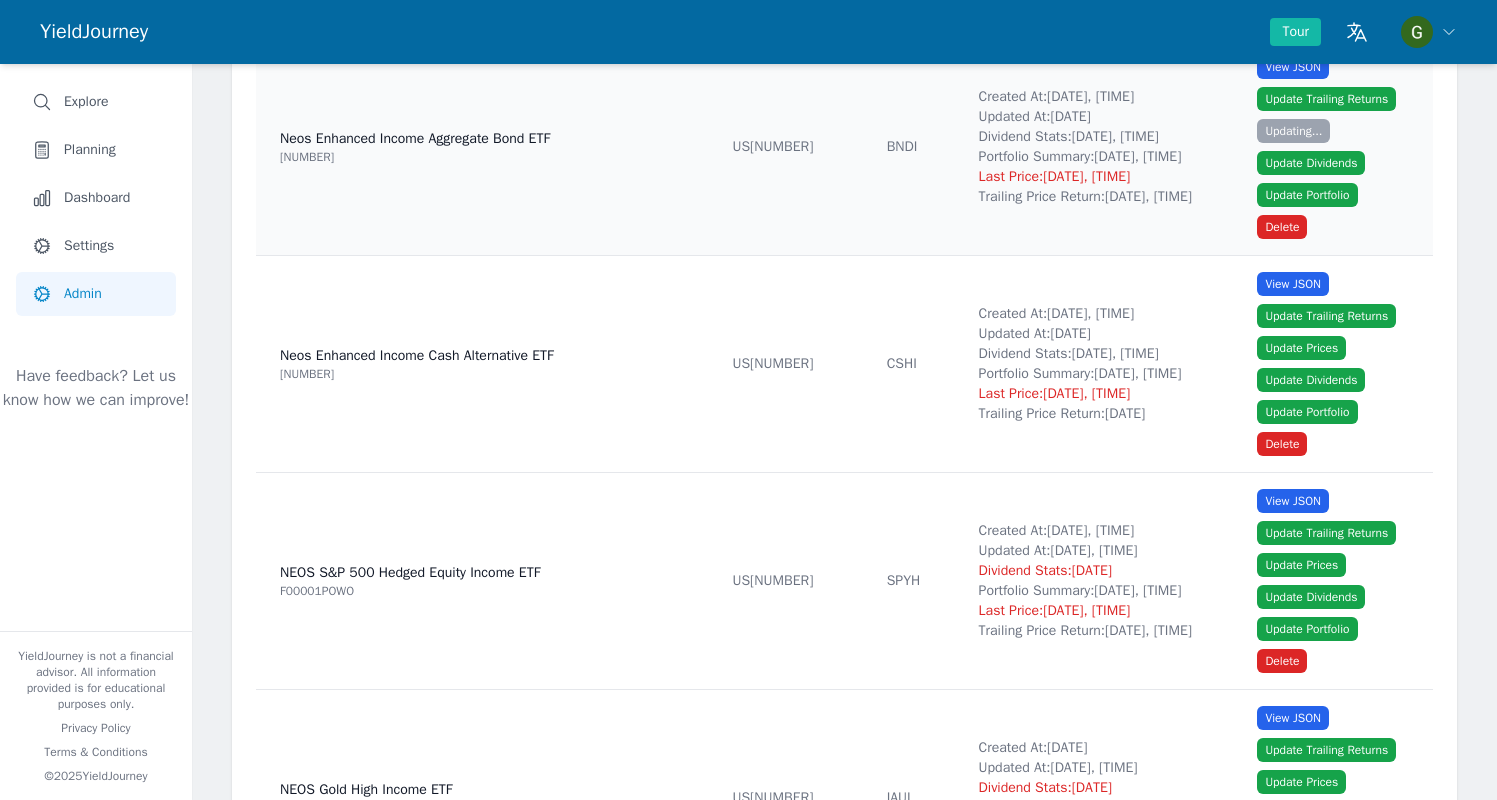 scroll, scrollTop: 1163, scrollLeft: 0, axis: vertical 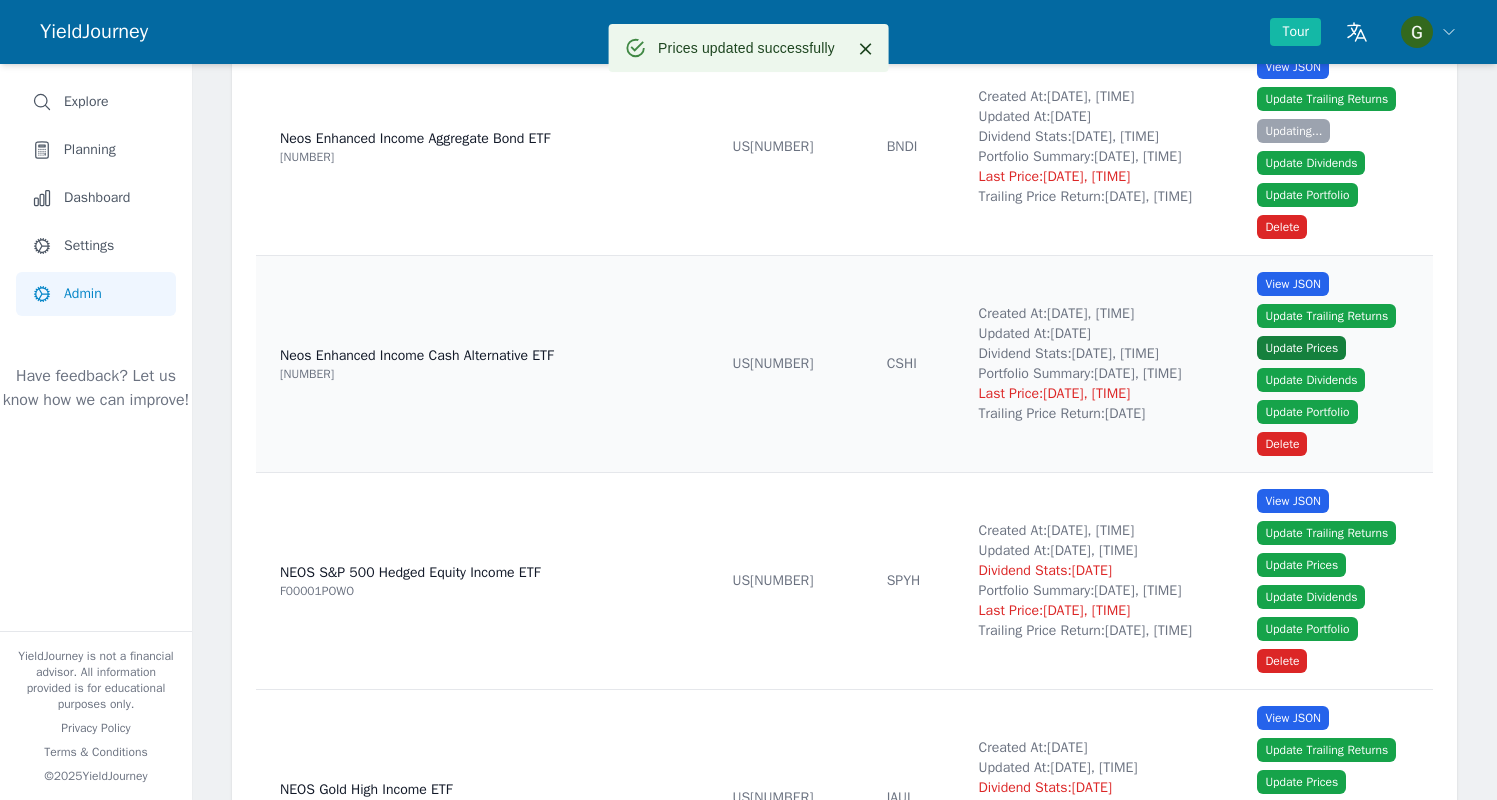 click on "Update Prices" at bounding box center (1301, 348) 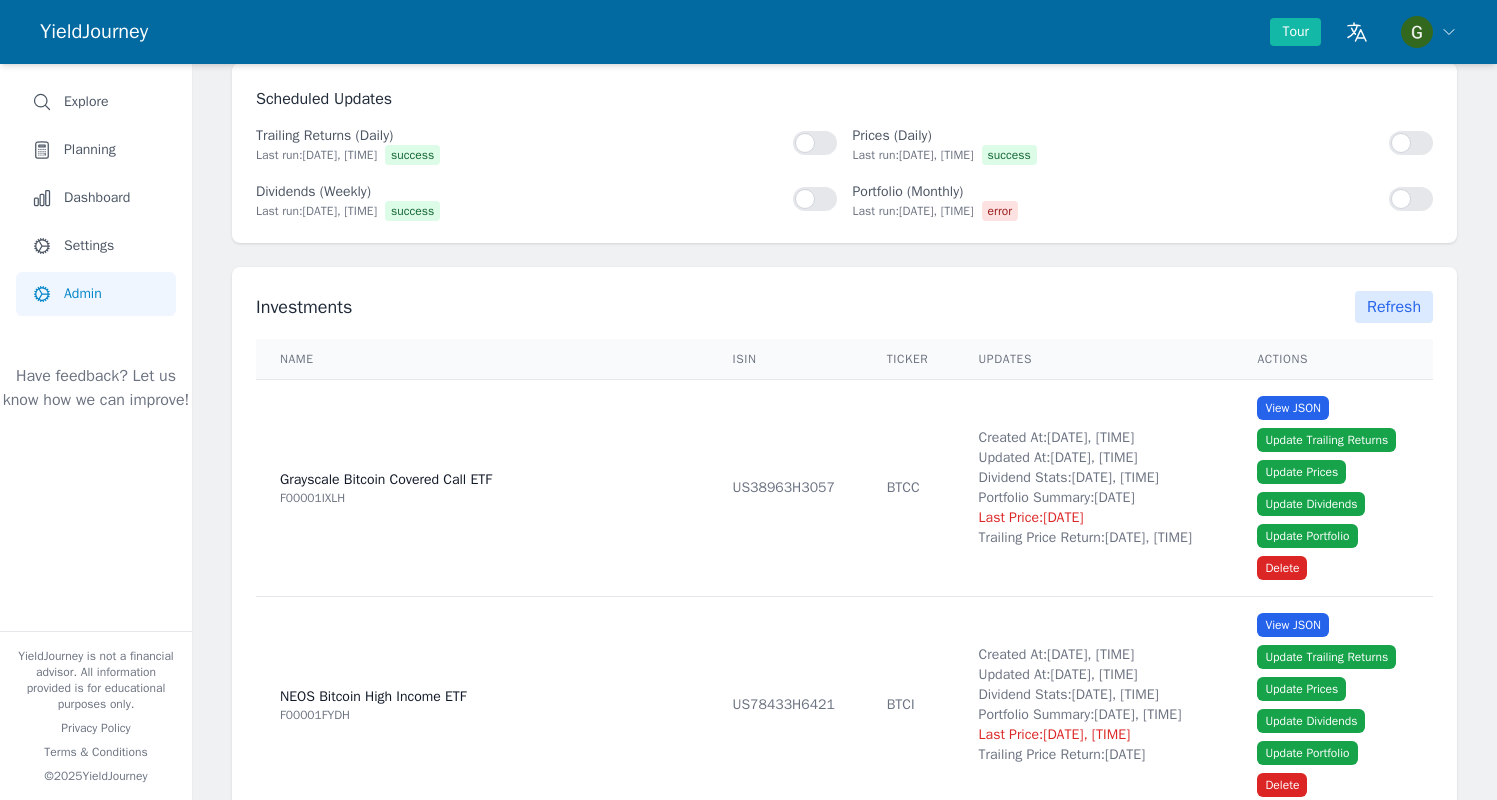 scroll, scrollTop: 0, scrollLeft: 0, axis: both 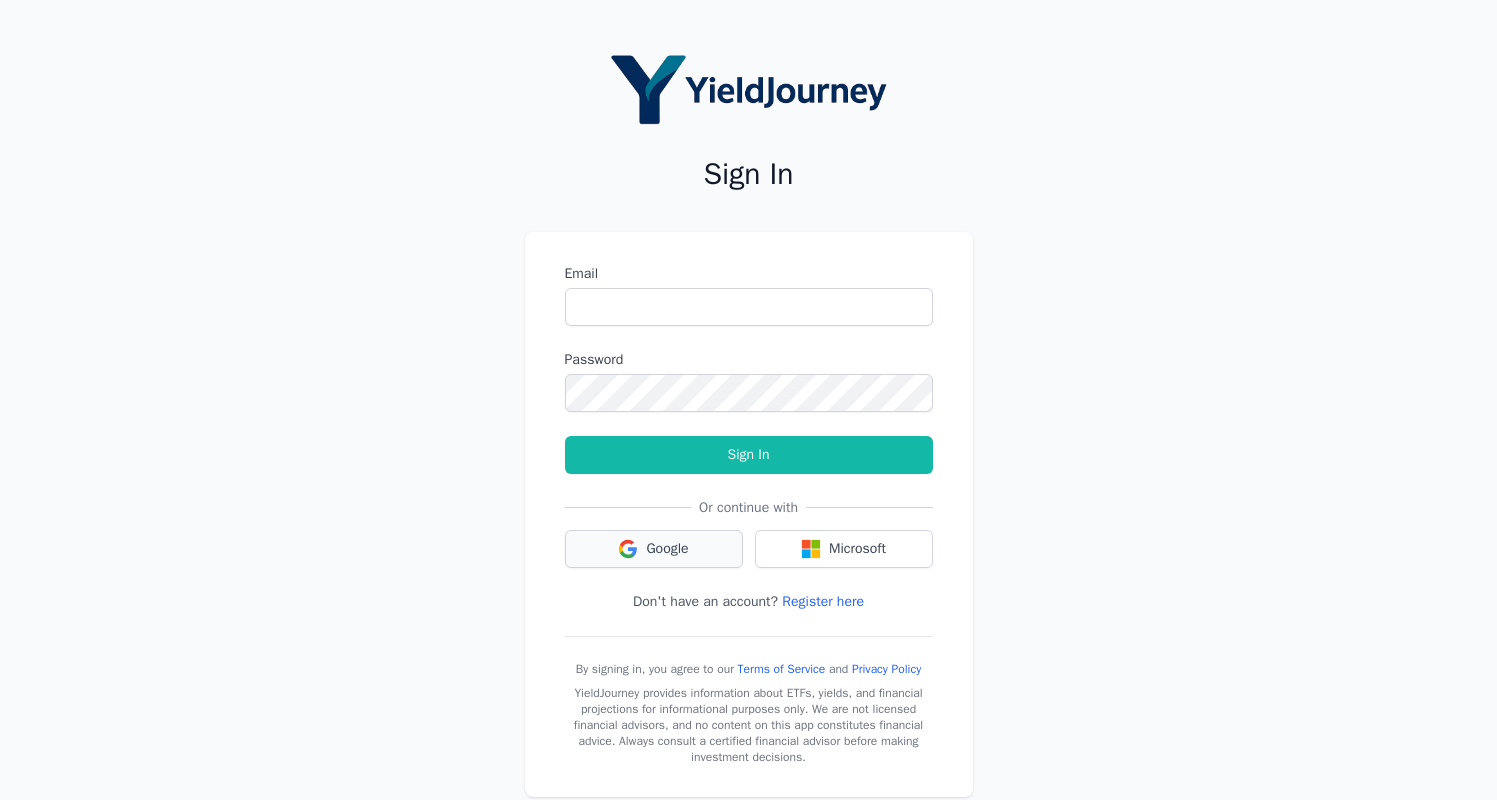 click on "Google" at bounding box center [654, 549] 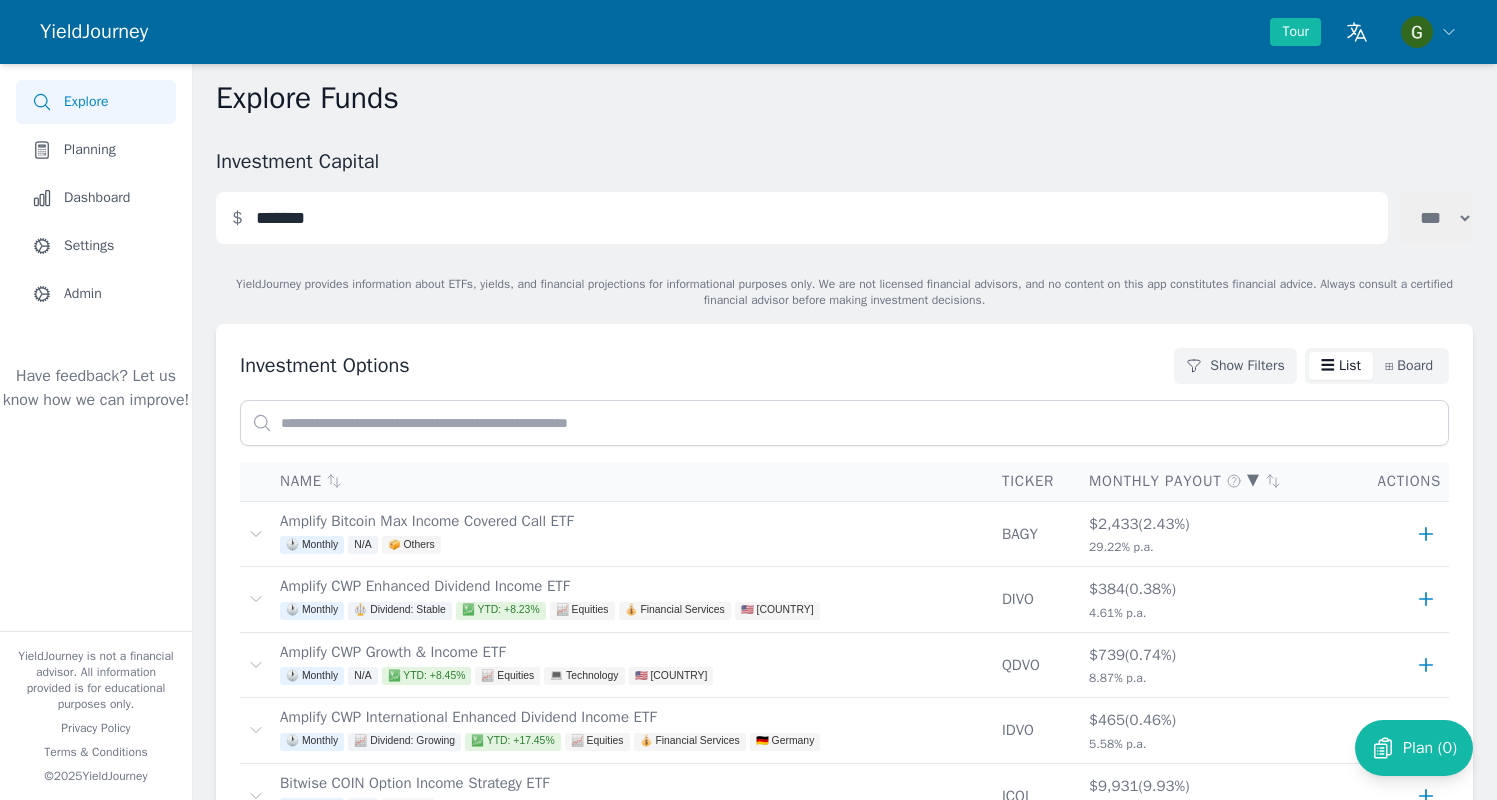 scroll, scrollTop: 4, scrollLeft: 0, axis: vertical 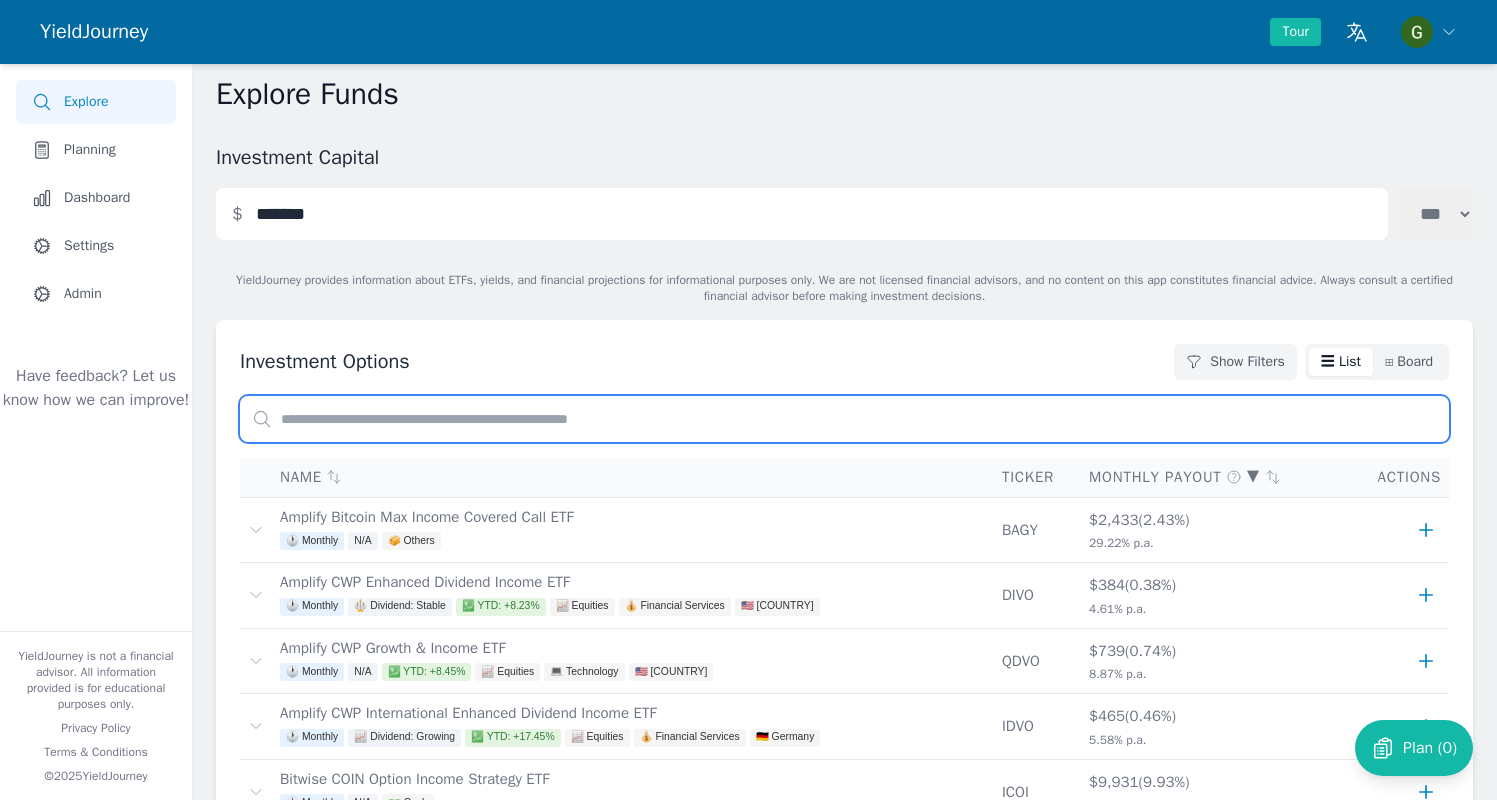 click at bounding box center (844, 419) 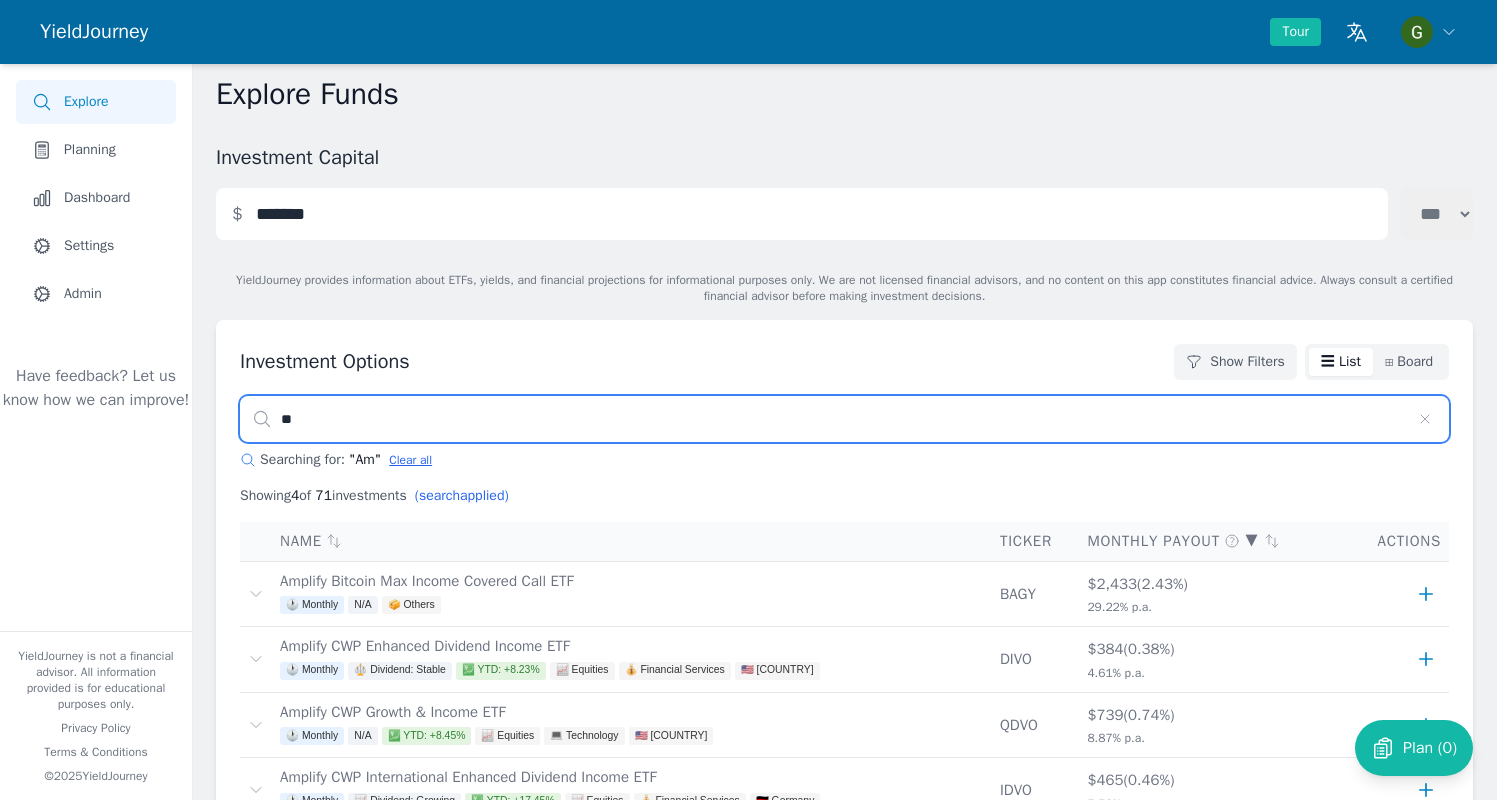 type on "*" 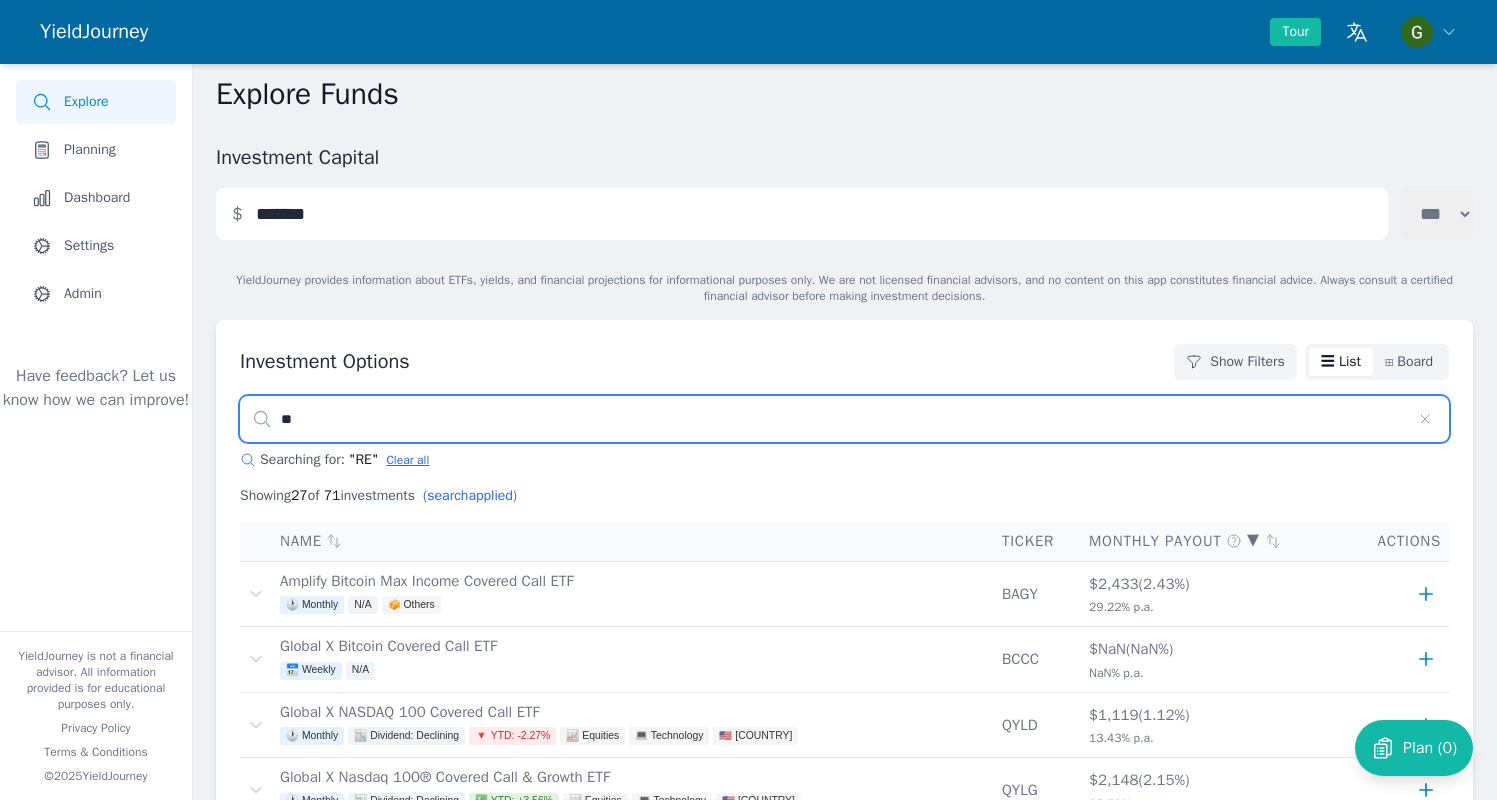 type on "*" 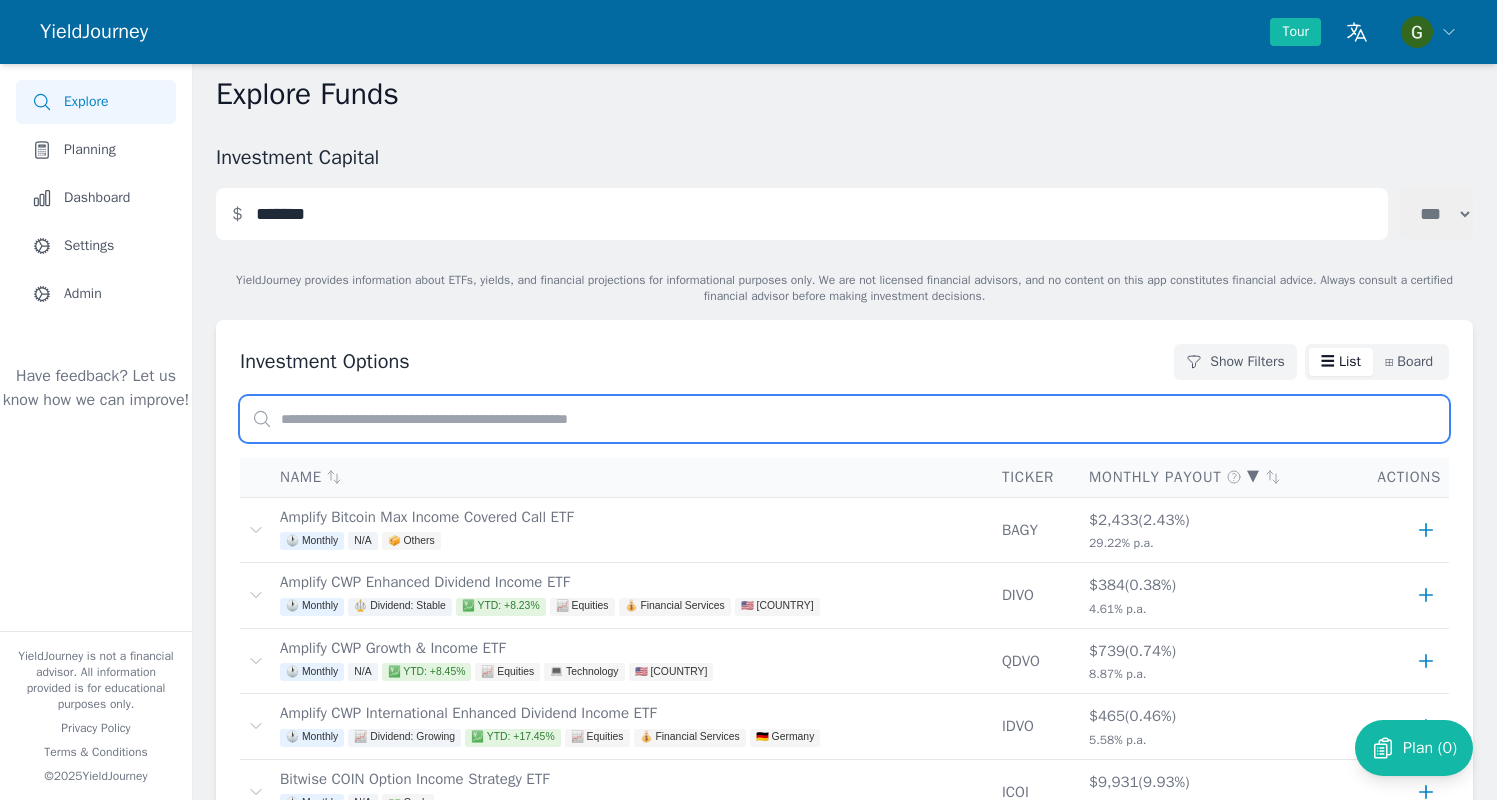 type on "*" 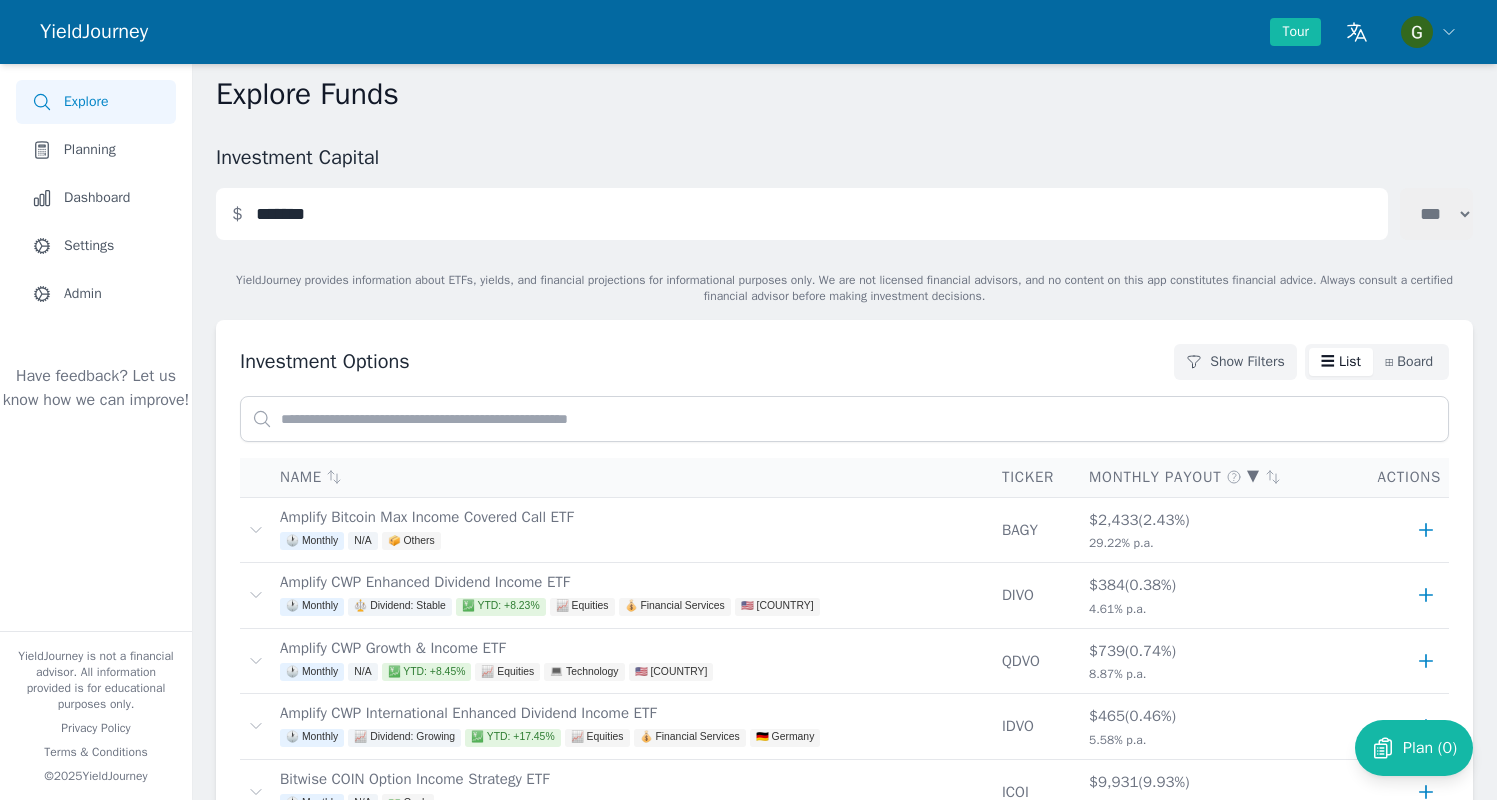 click on "Investment Capital" at bounding box center [844, 158] 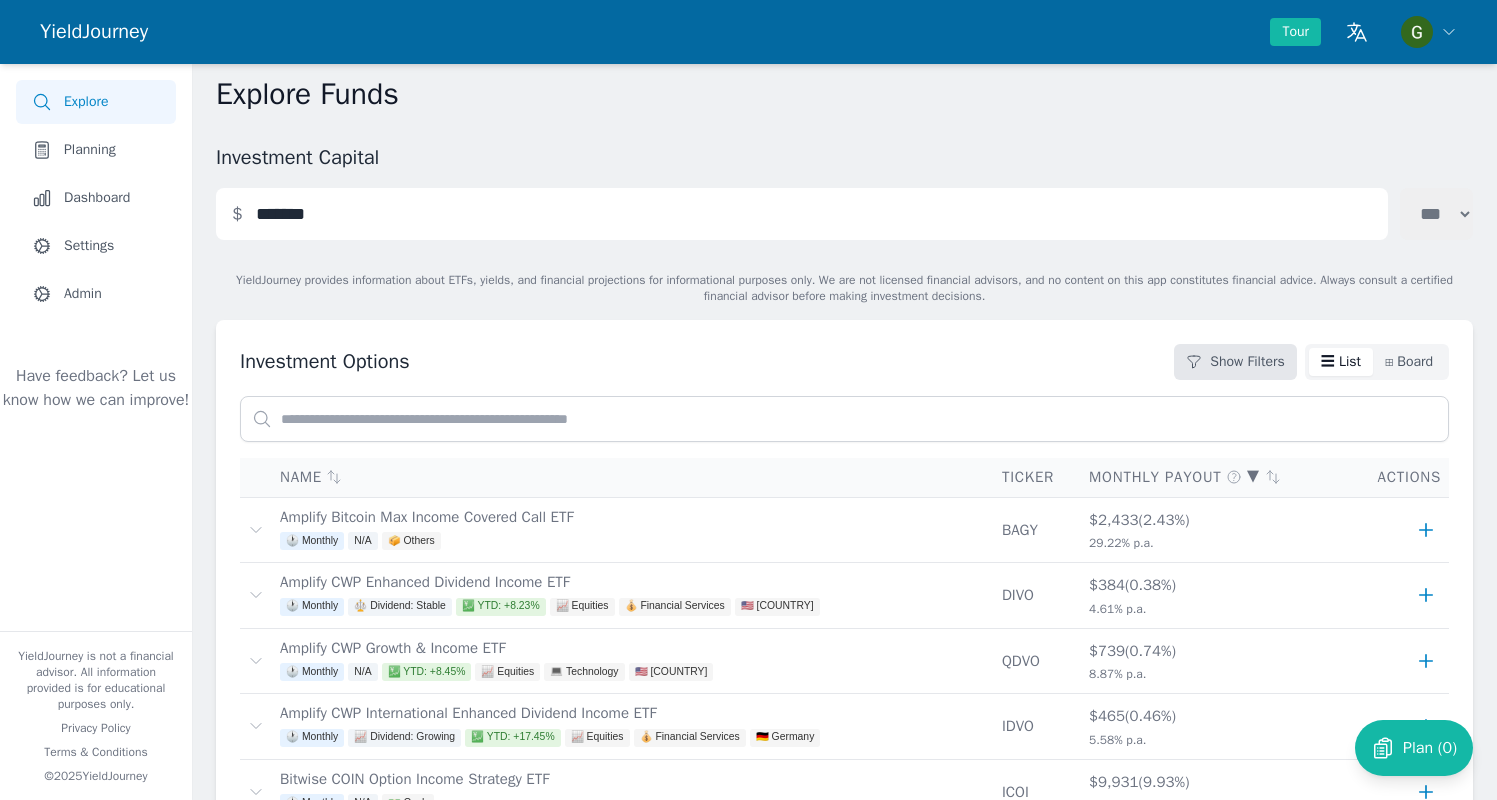 click on "Show Filters" at bounding box center (1235, 362) 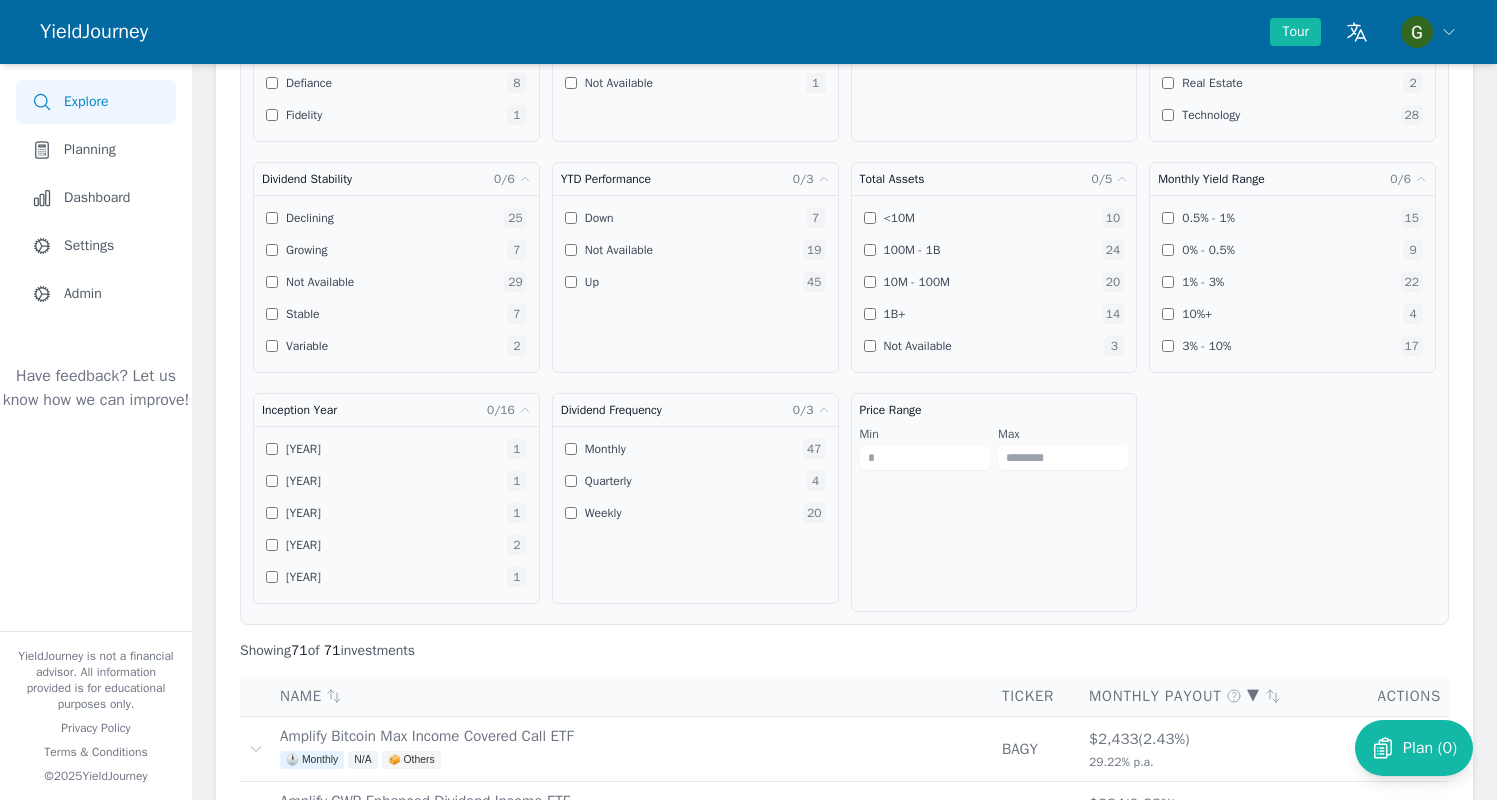 scroll, scrollTop: 589, scrollLeft: 0, axis: vertical 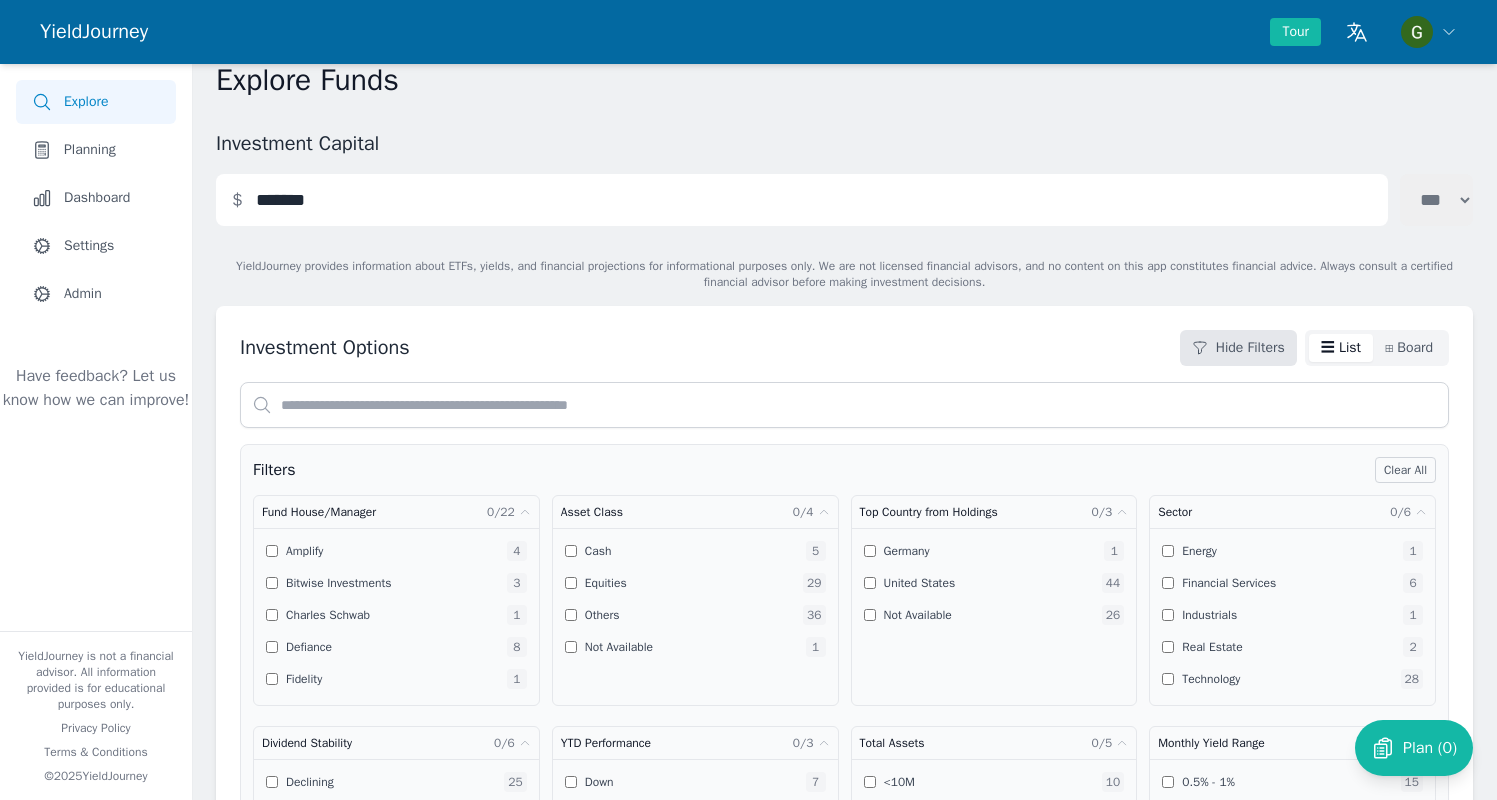 click on "Hide Filters" at bounding box center (1238, 348) 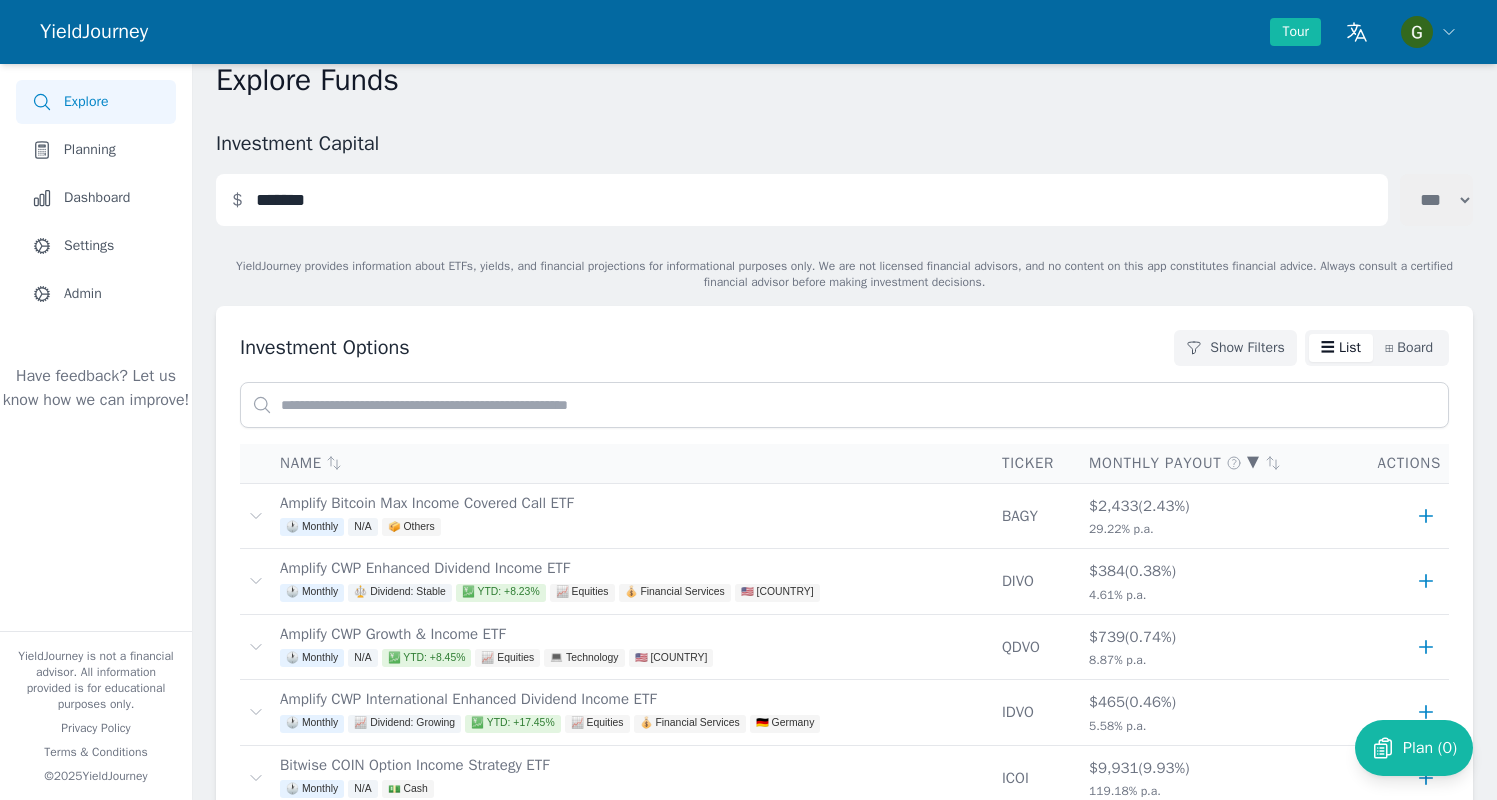 click on "[DATE], [TIME]" at bounding box center [844, 2731] 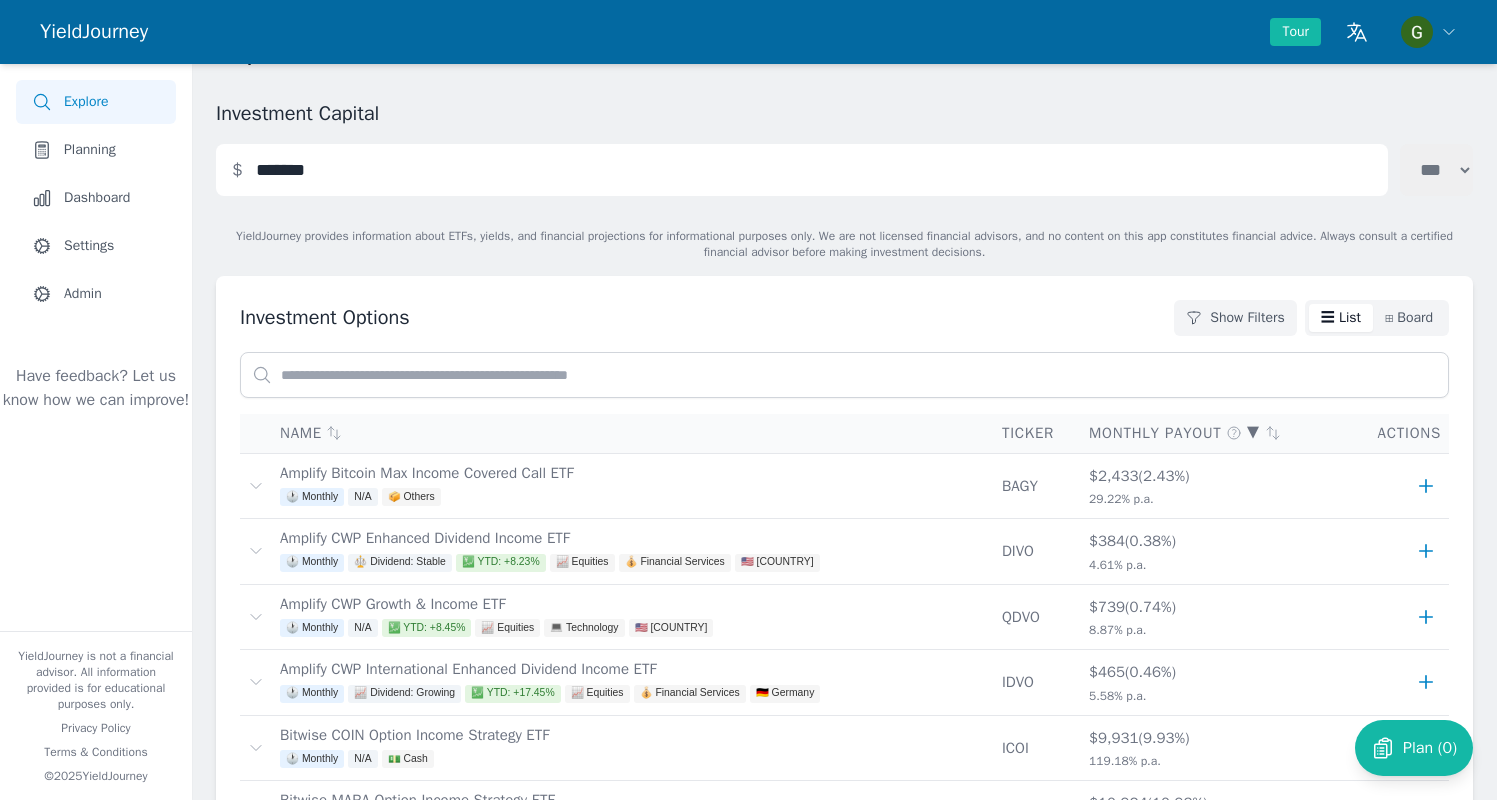 scroll, scrollTop: 135, scrollLeft: 0, axis: vertical 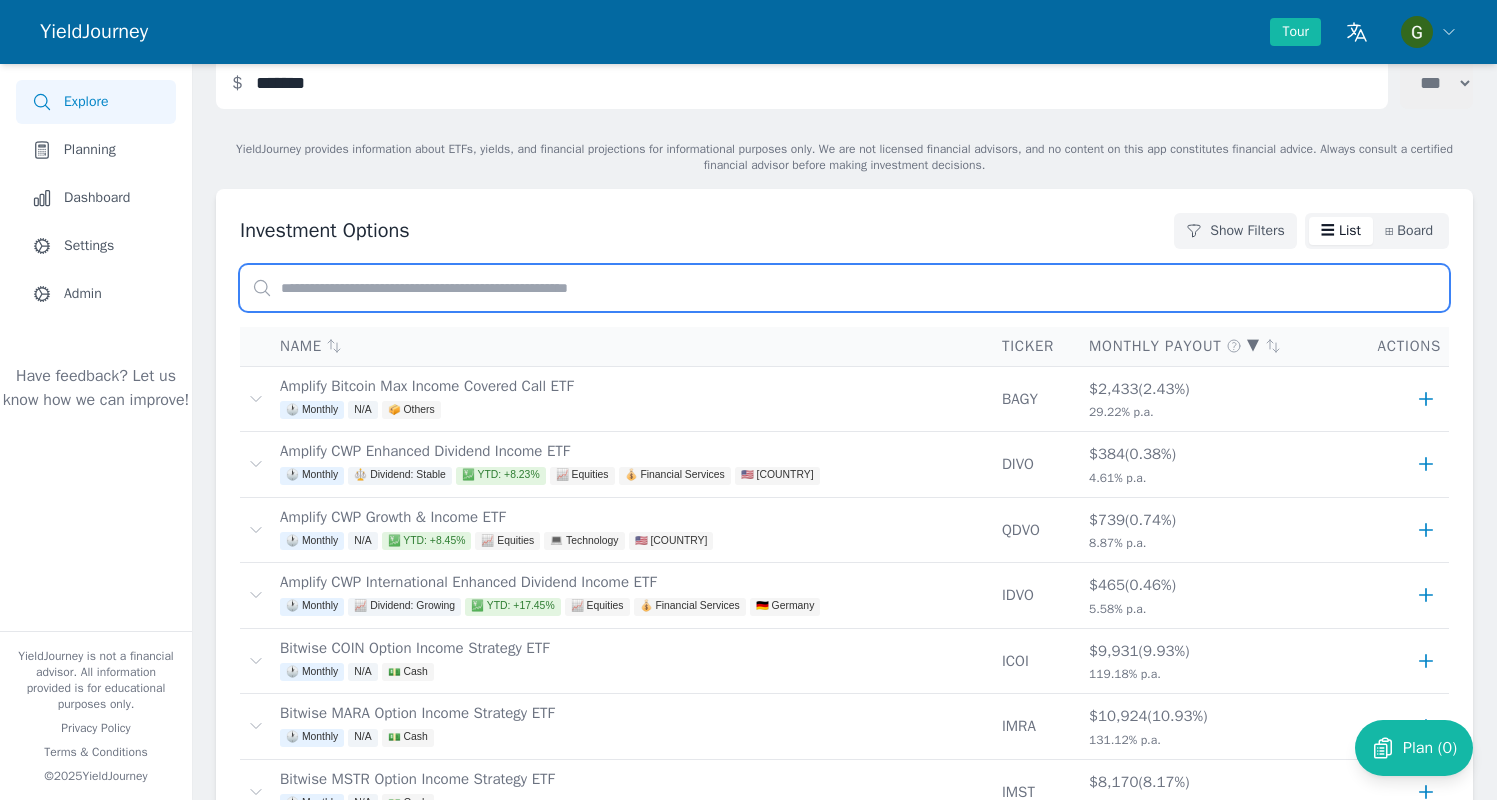click at bounding box center [844, 288] 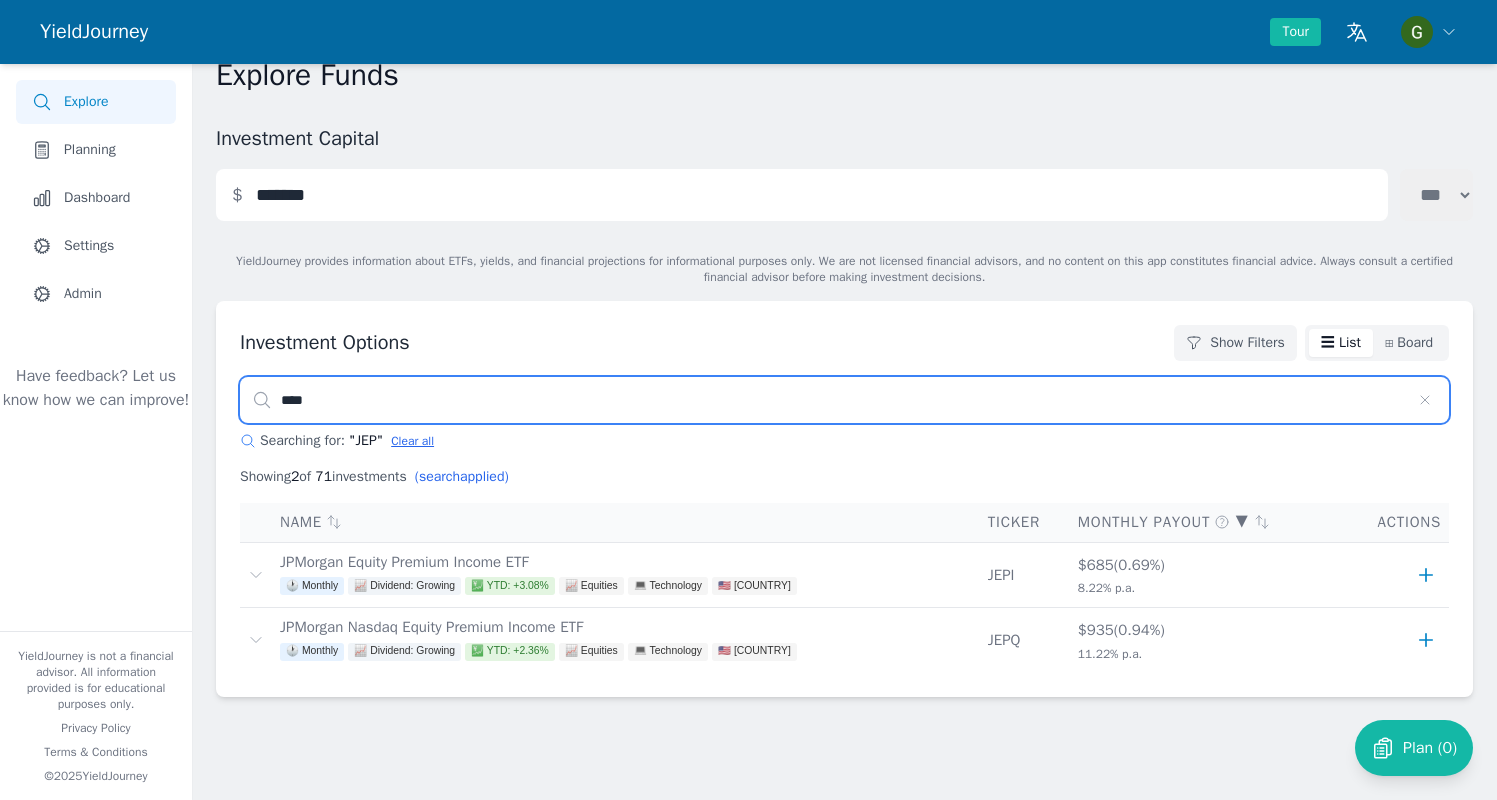 scroll, scrollTop: 0, scrollLeft: 0, axis: both 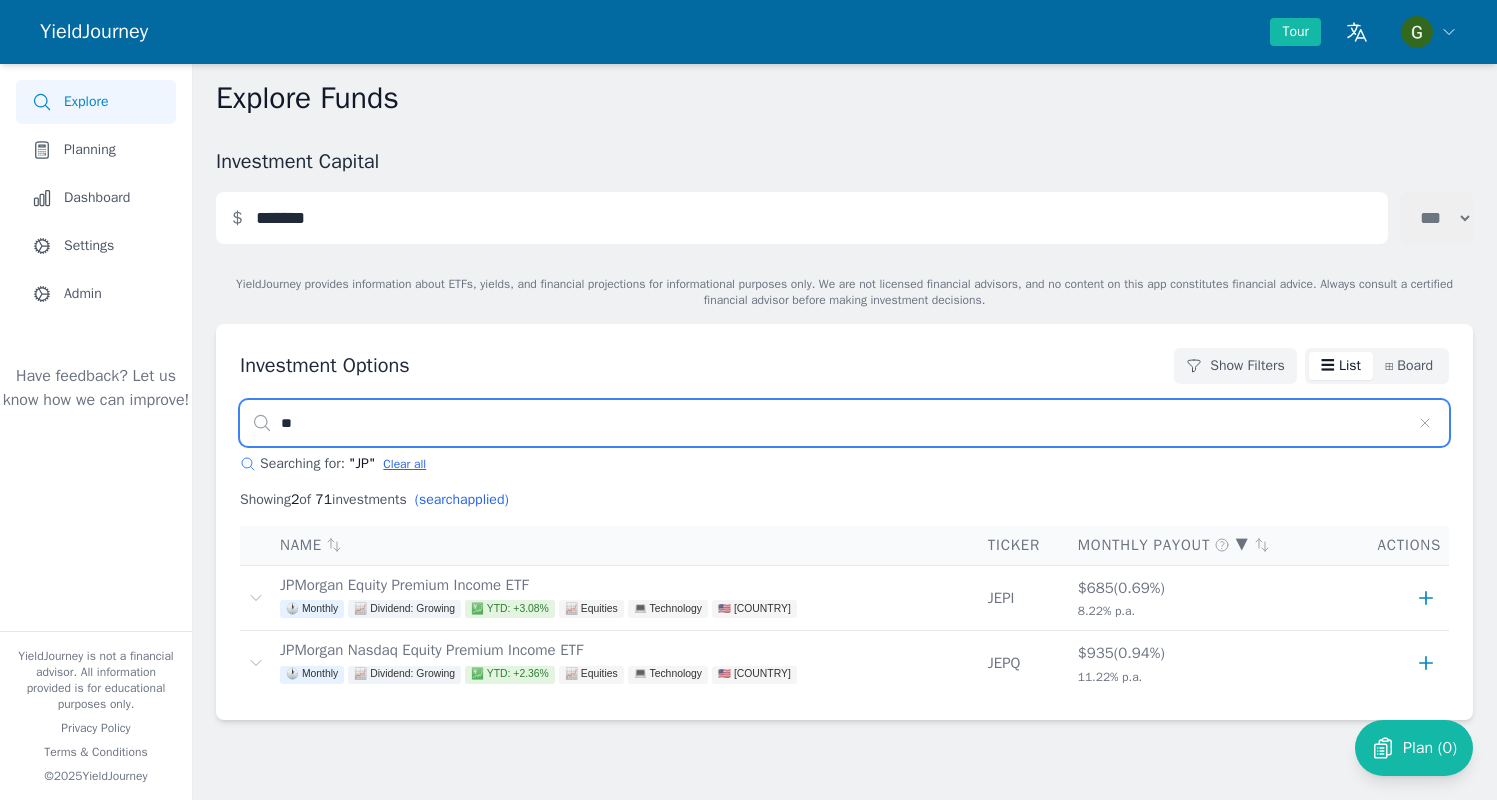type on "*" 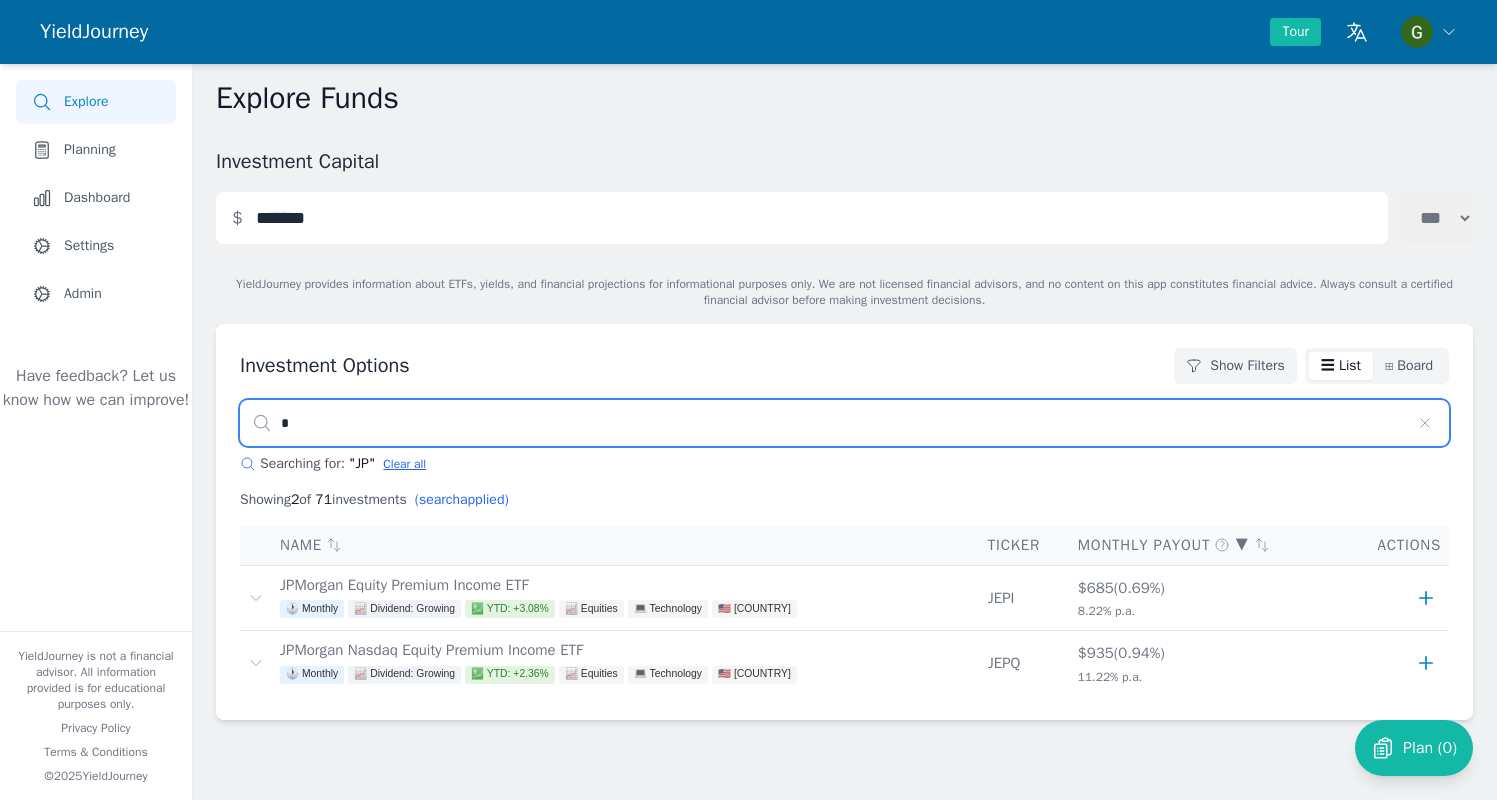 type 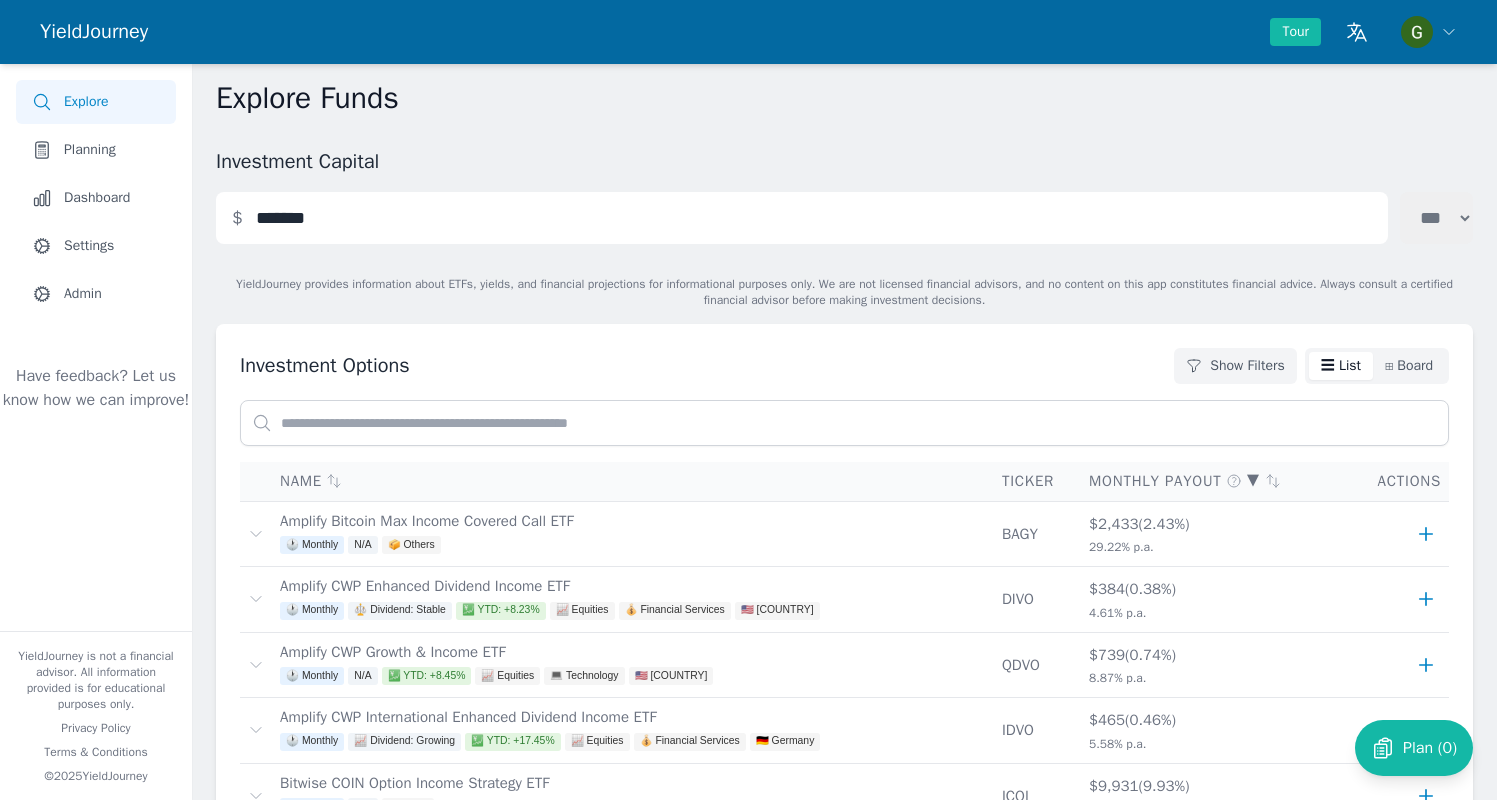 click on "Explore Funds" at bounding box center (844, 98) 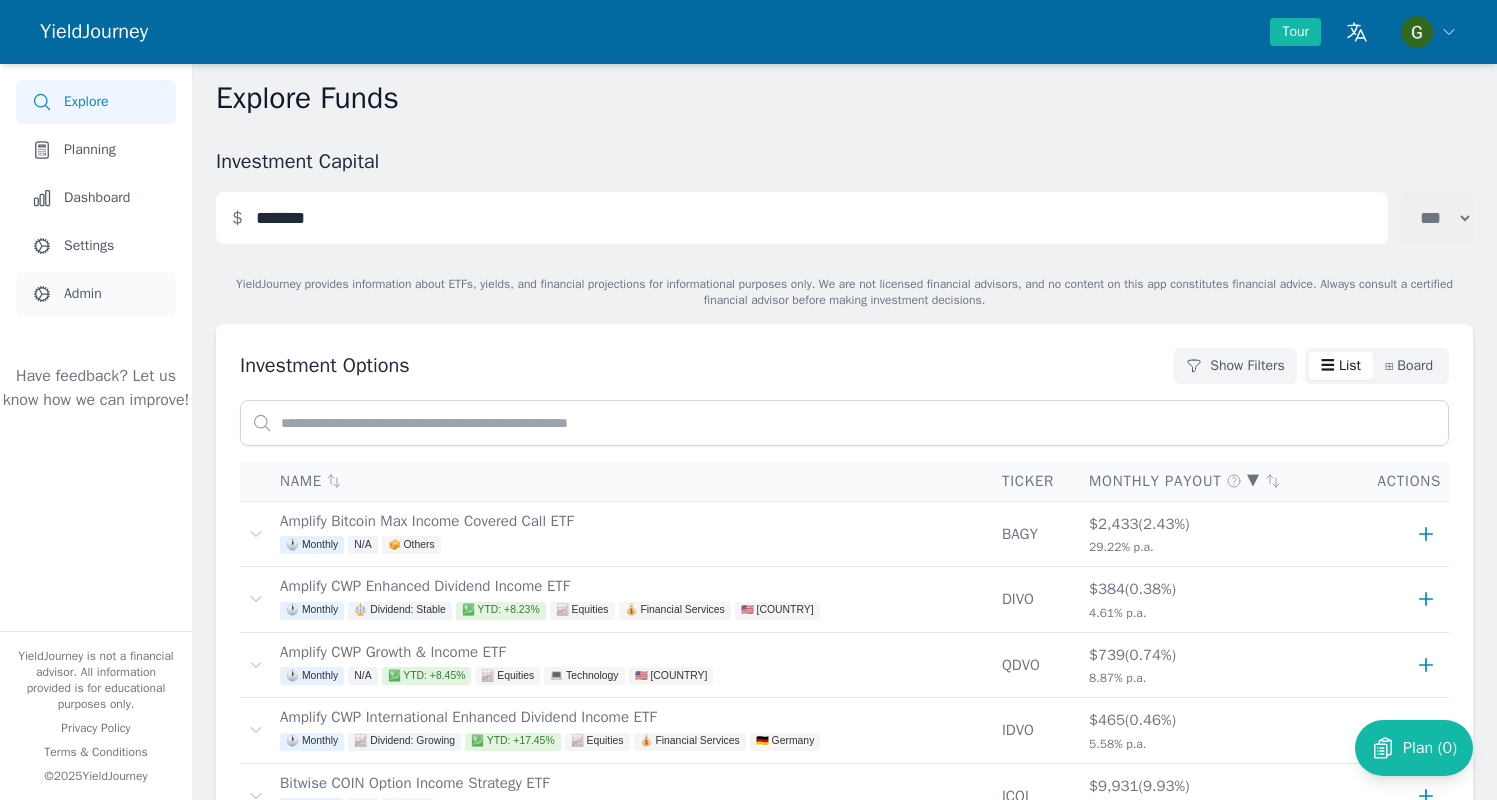 click on "Admin" at bounding box center [96, 294] 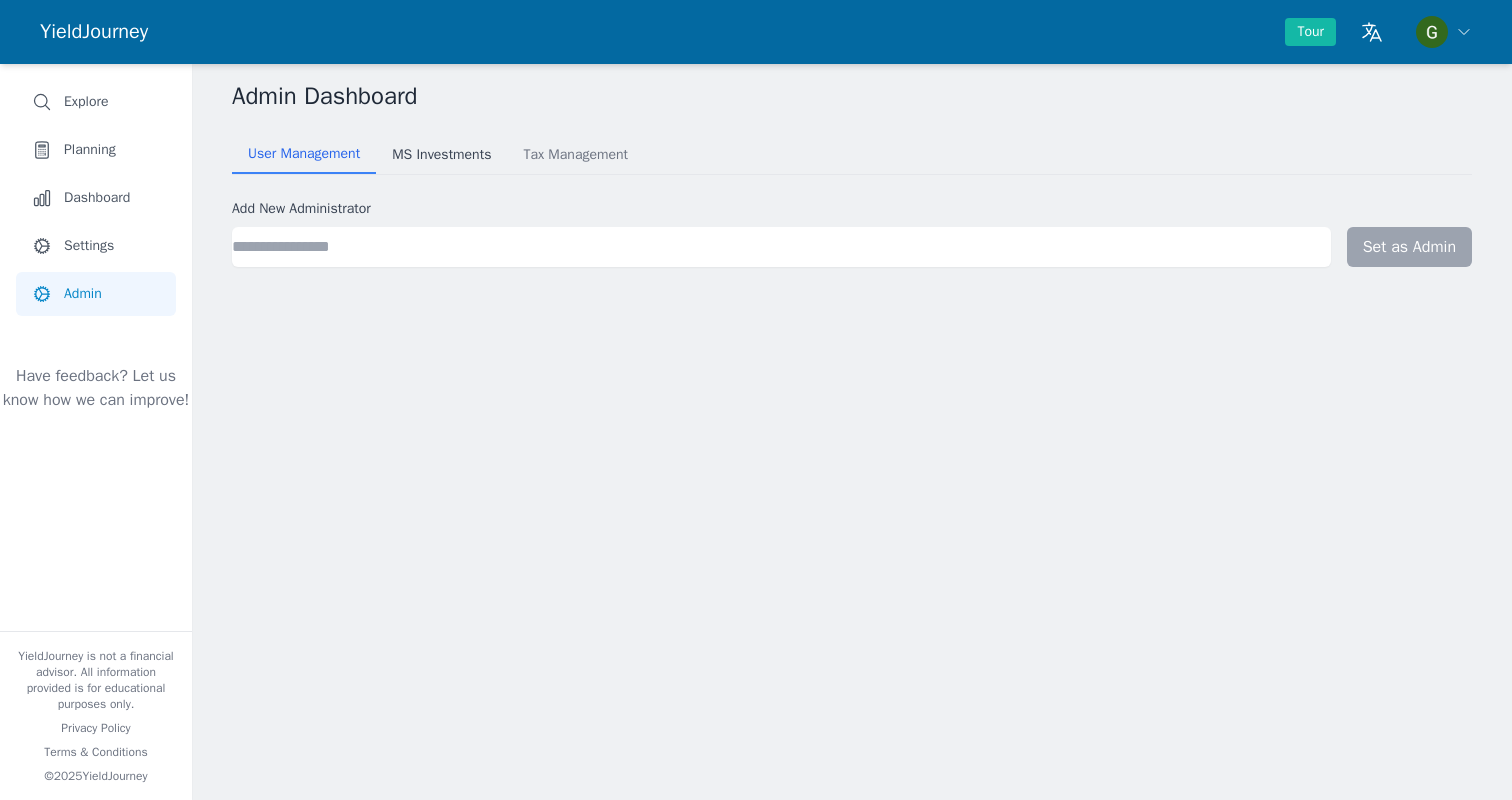 click on "MS Investments" at bounding box center (441, 155) 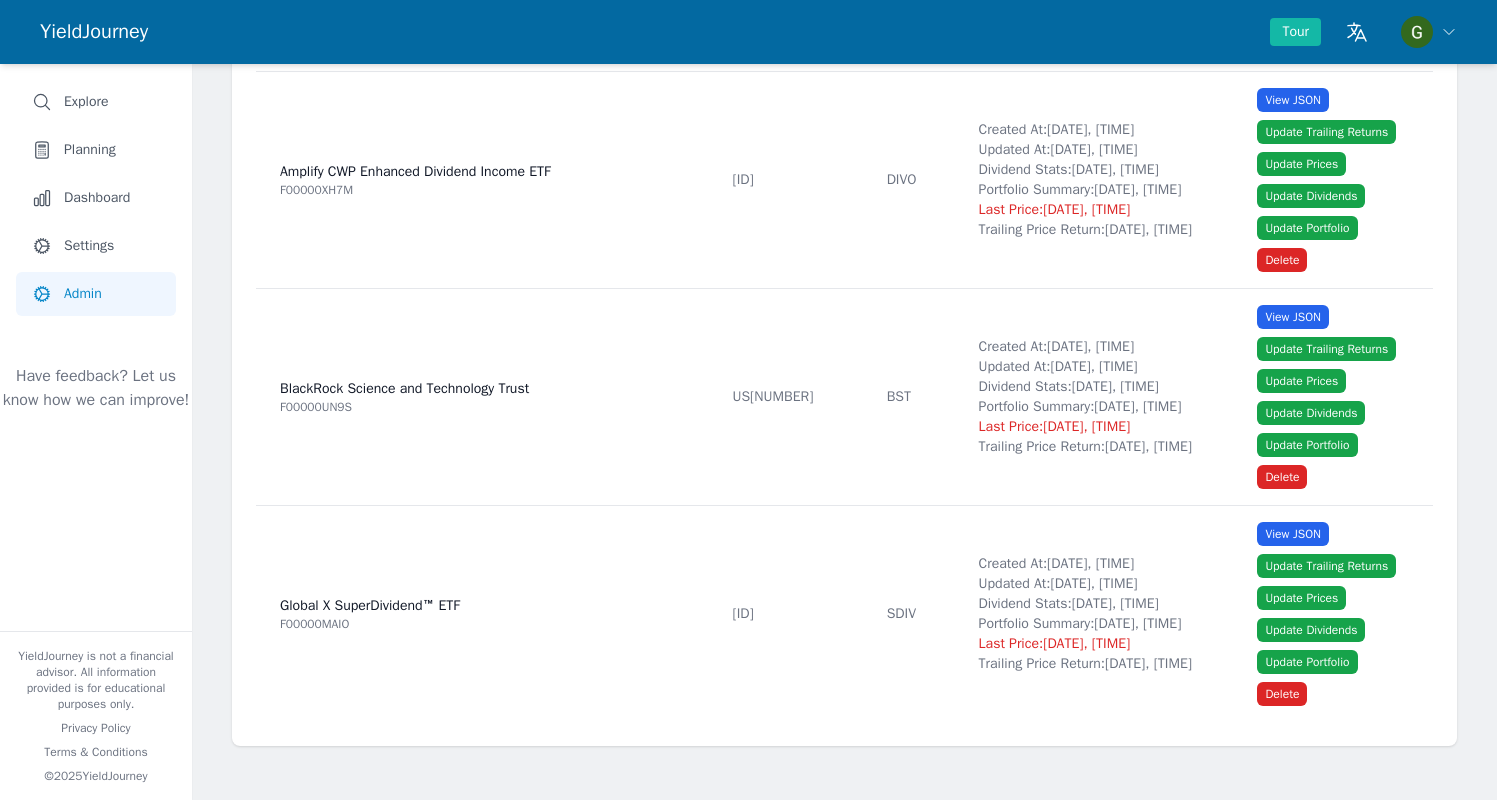 scroll, scrollTop: 15480, scrollLeft: 0, axis: vertical 